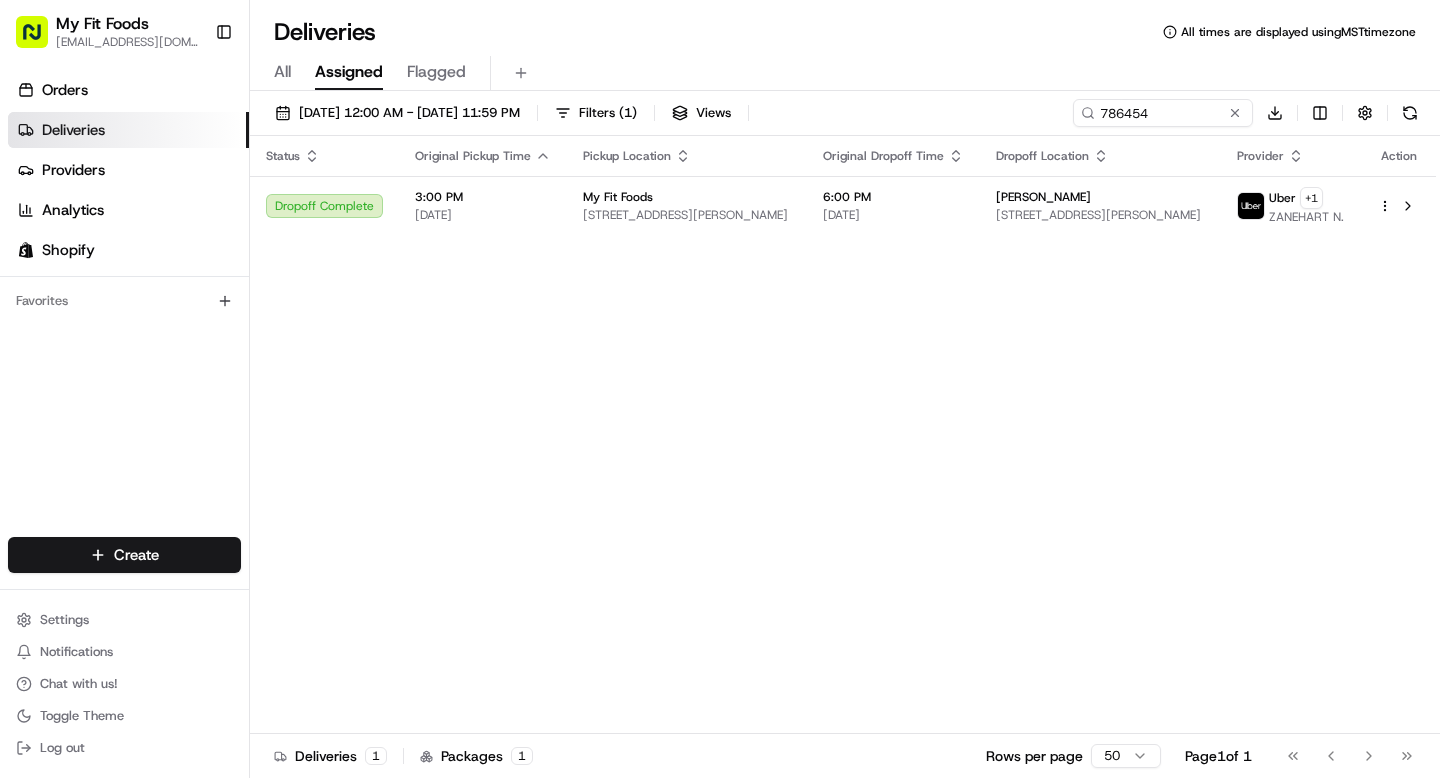 scroll, scrollTop: 0, scrollLeft: 0, axis: both 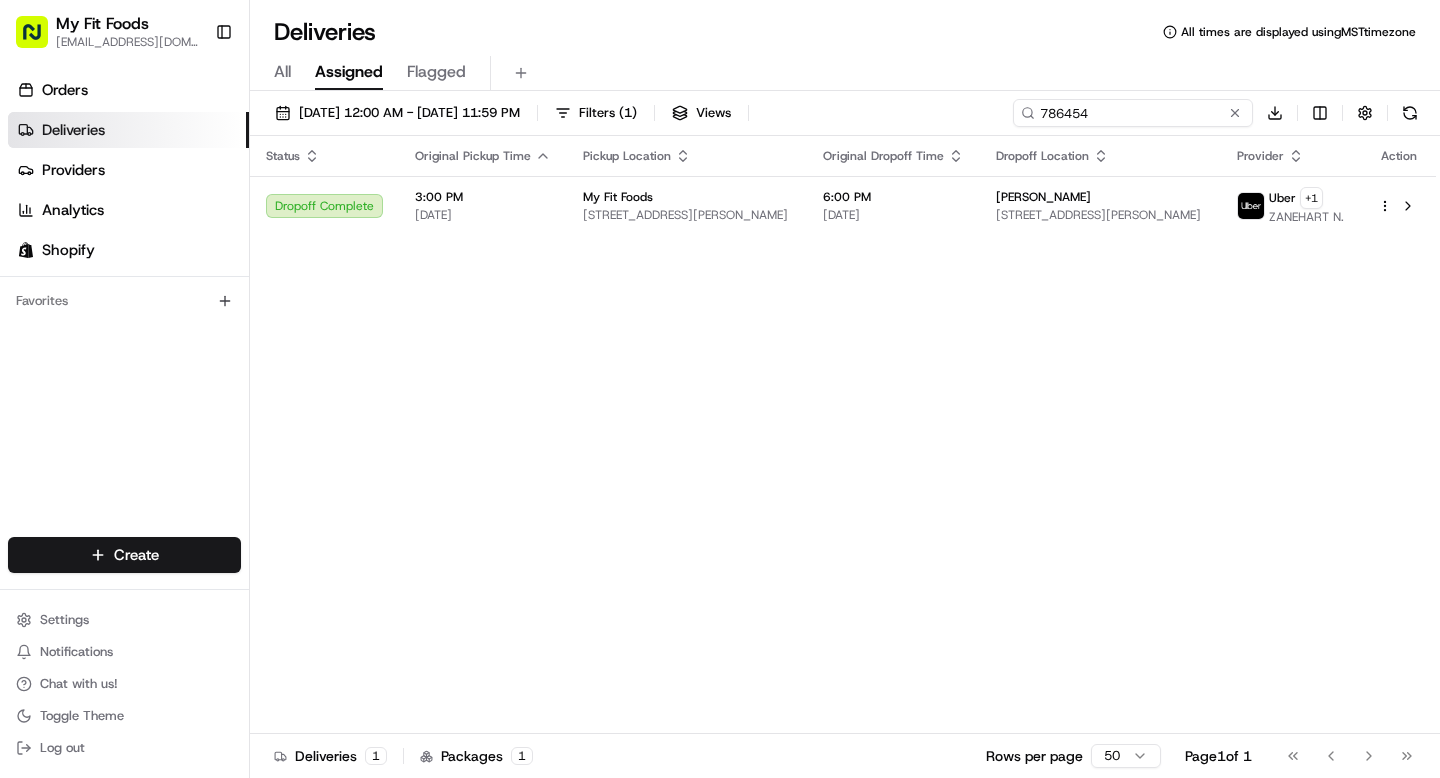 drag, startPoint x: 1191, startPoint y: 109, endPoint x: 949, endPoint y: 90, distance: 242.74472 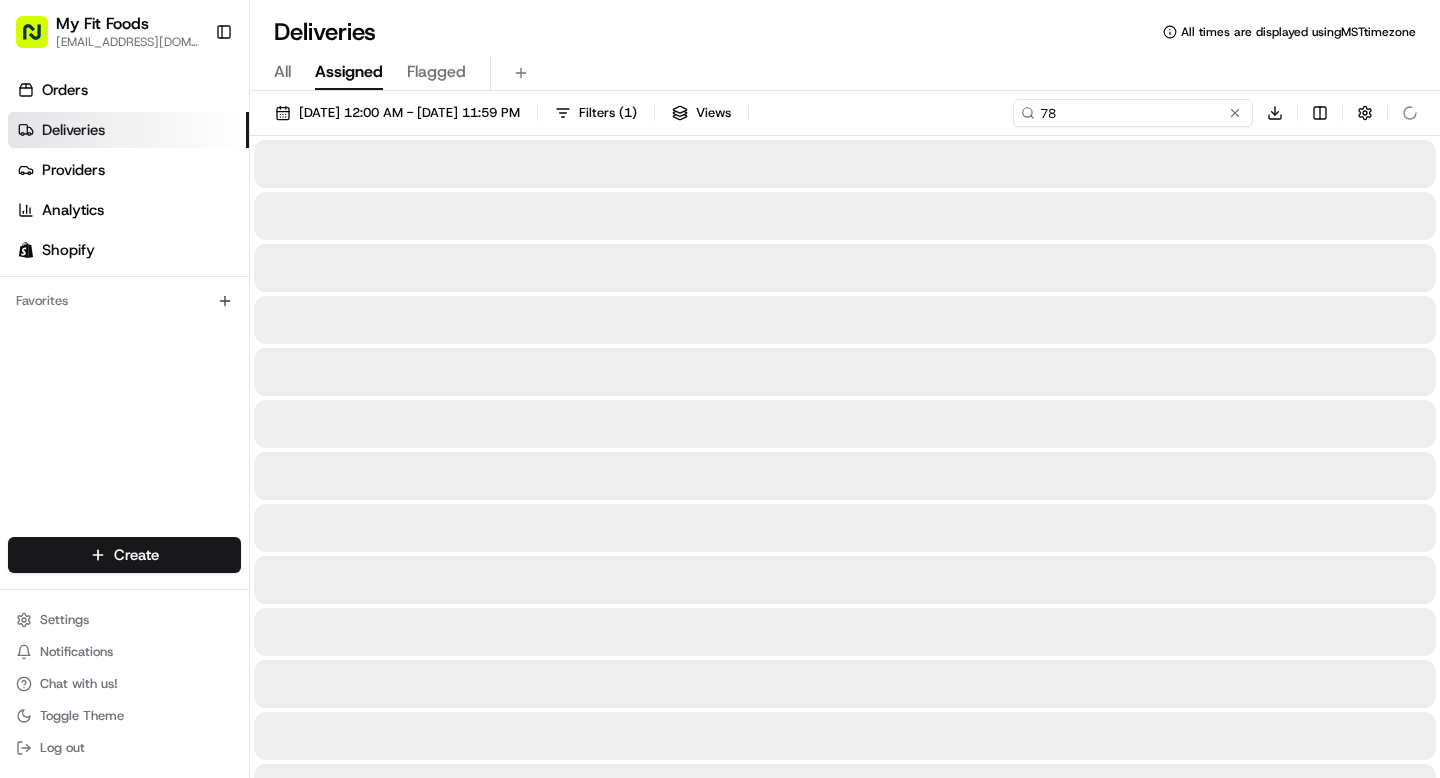 type on "78" 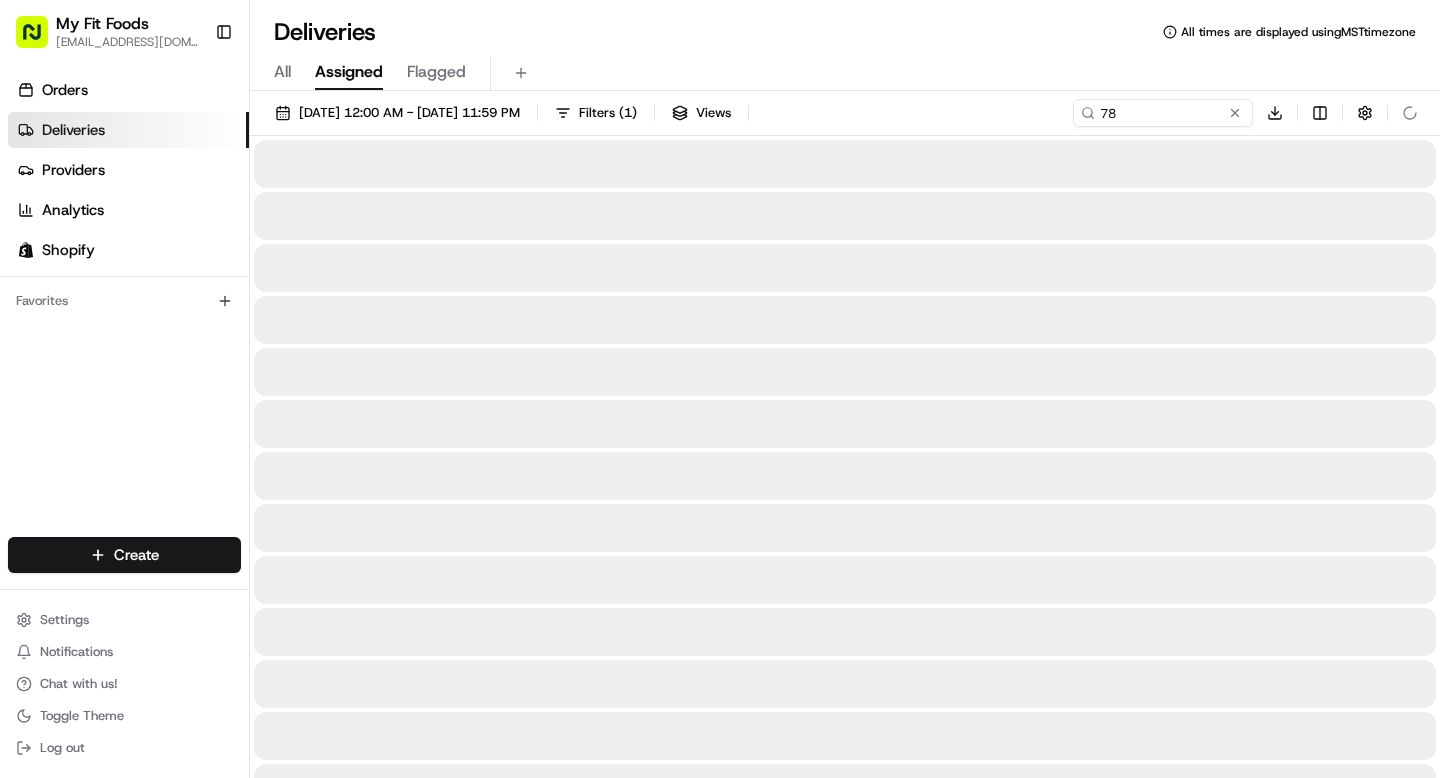 click on "All" at bounding box center (282, 72) 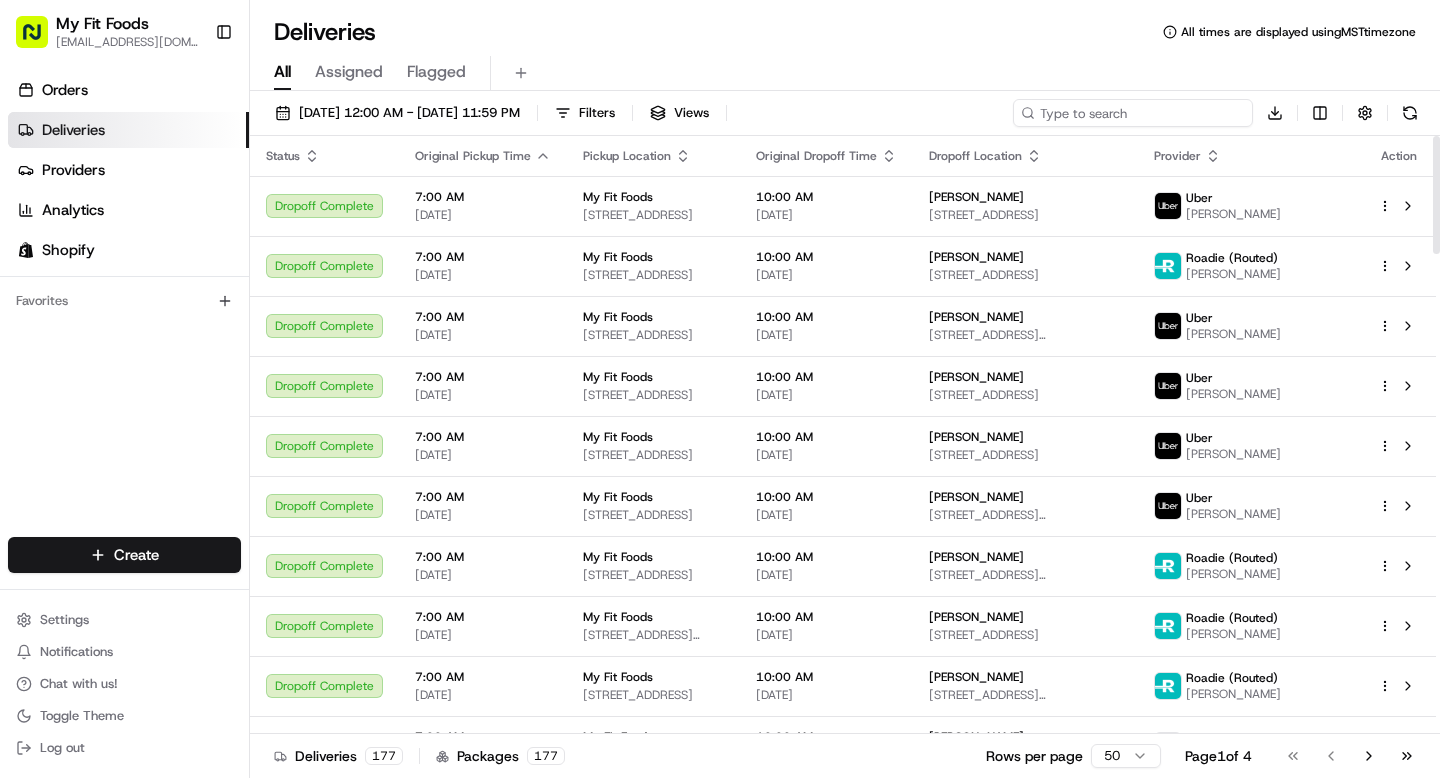 click at bounding box center [1133, 113] 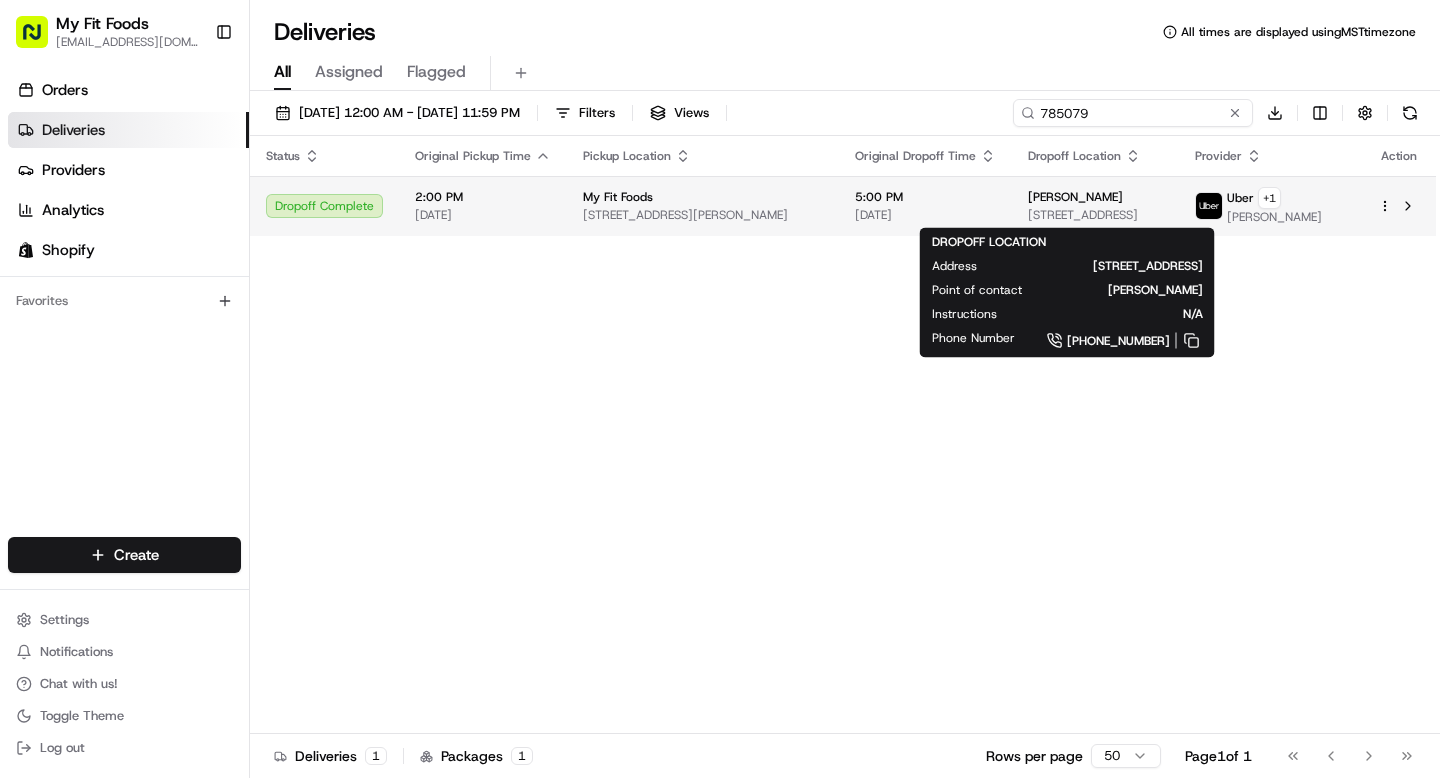 type on "785079" 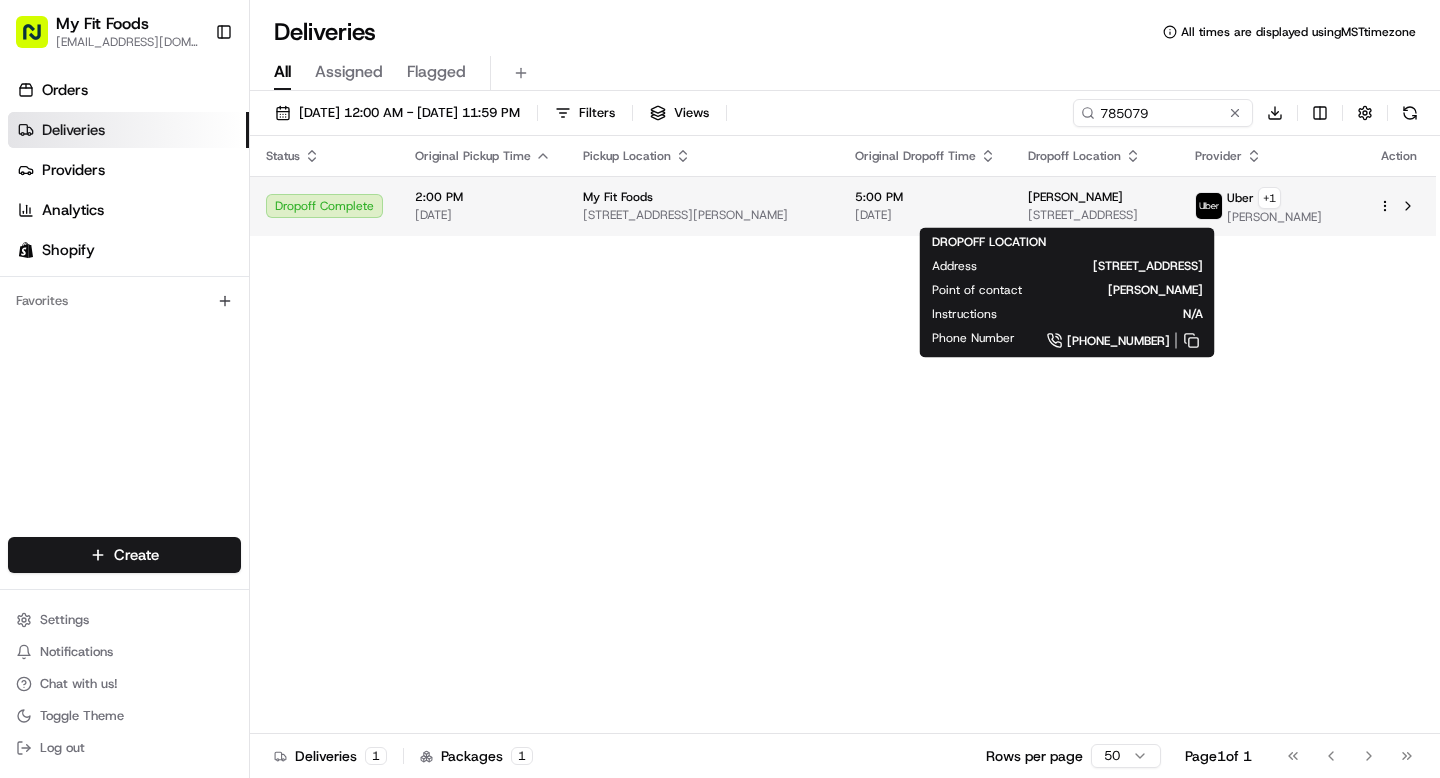 click on "Alec Aksoy 2510 W 23rd Ave 1 311, Denver, CO 80211, USA" at bounding box center [1095, 206] 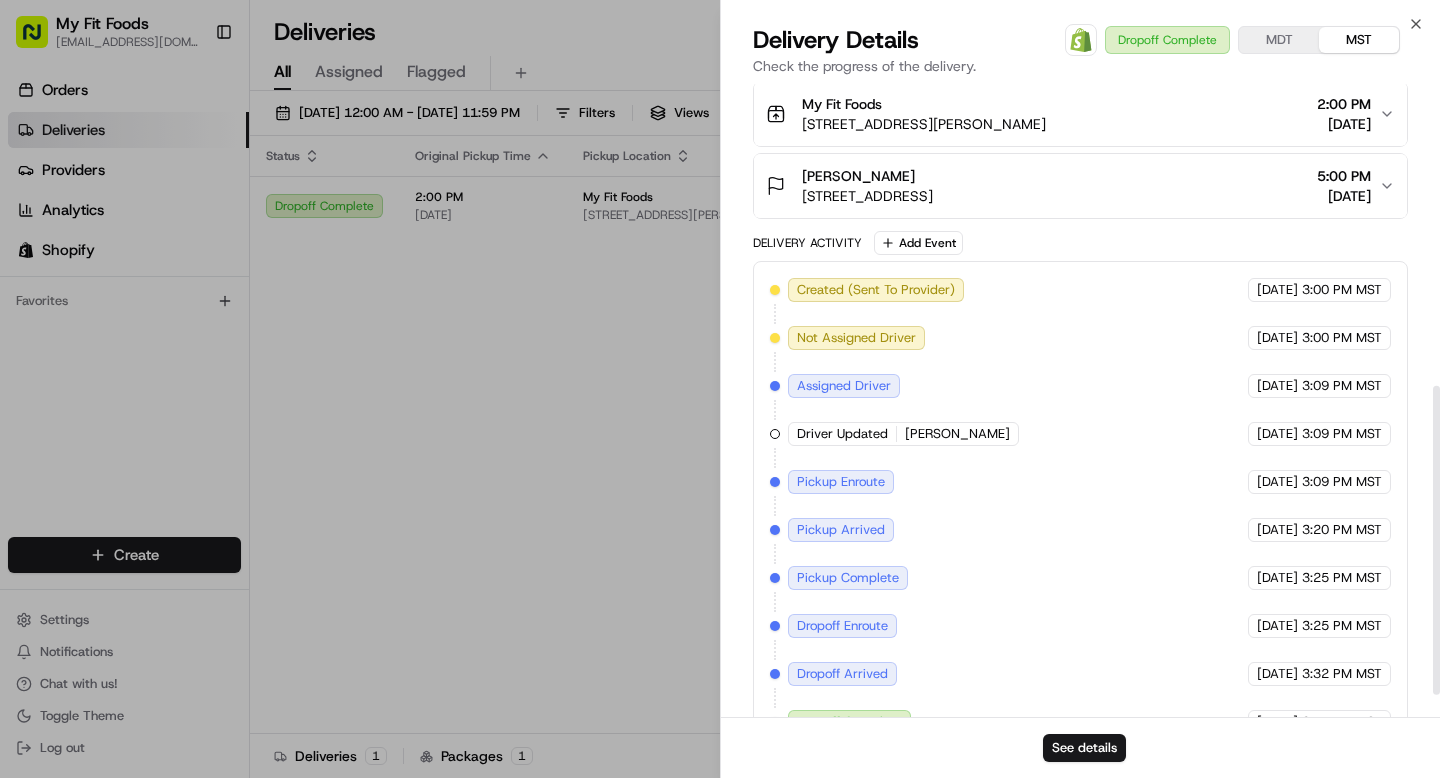 scroll, scrollTop: 665, scrollLeft: 0, axis: vertical 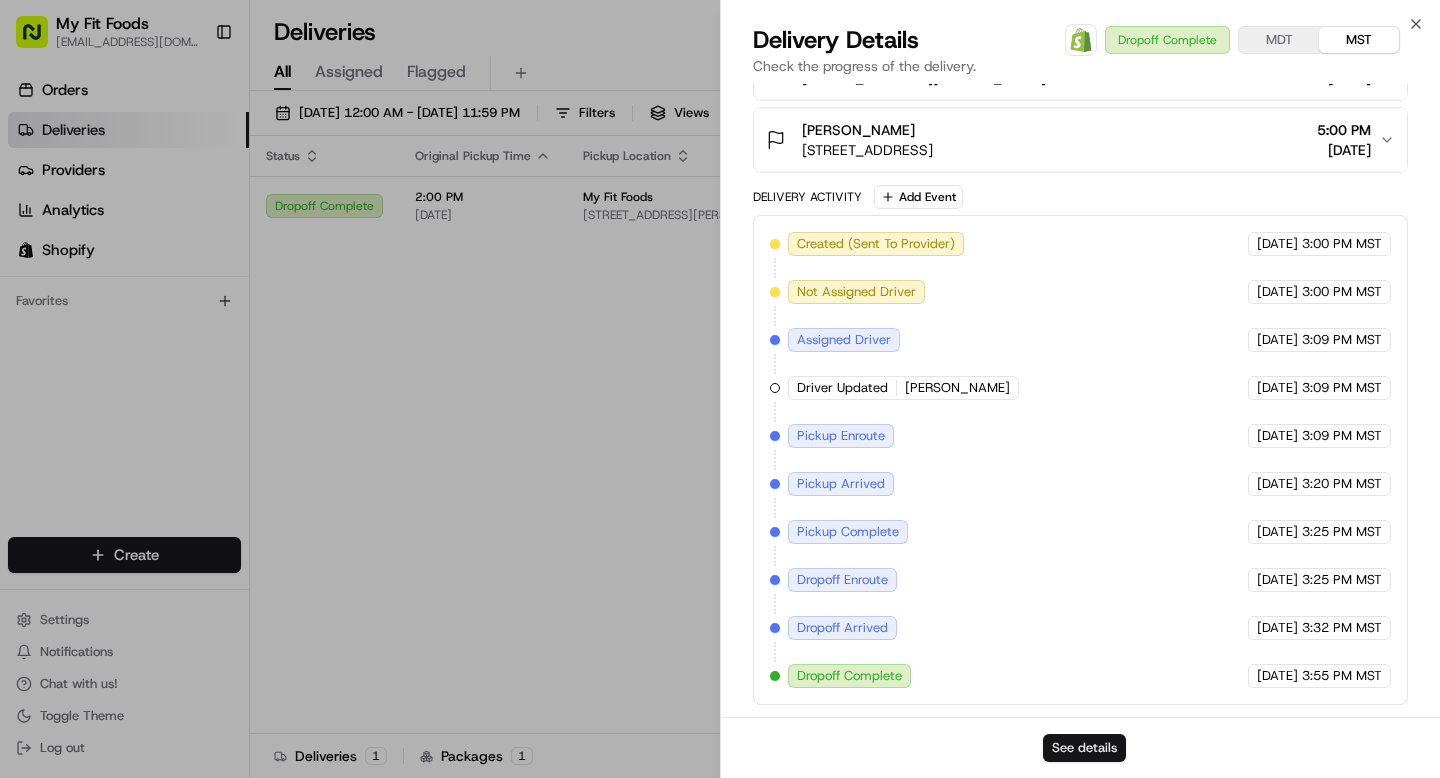 click on "See details" at bounding box center (1084, 748) 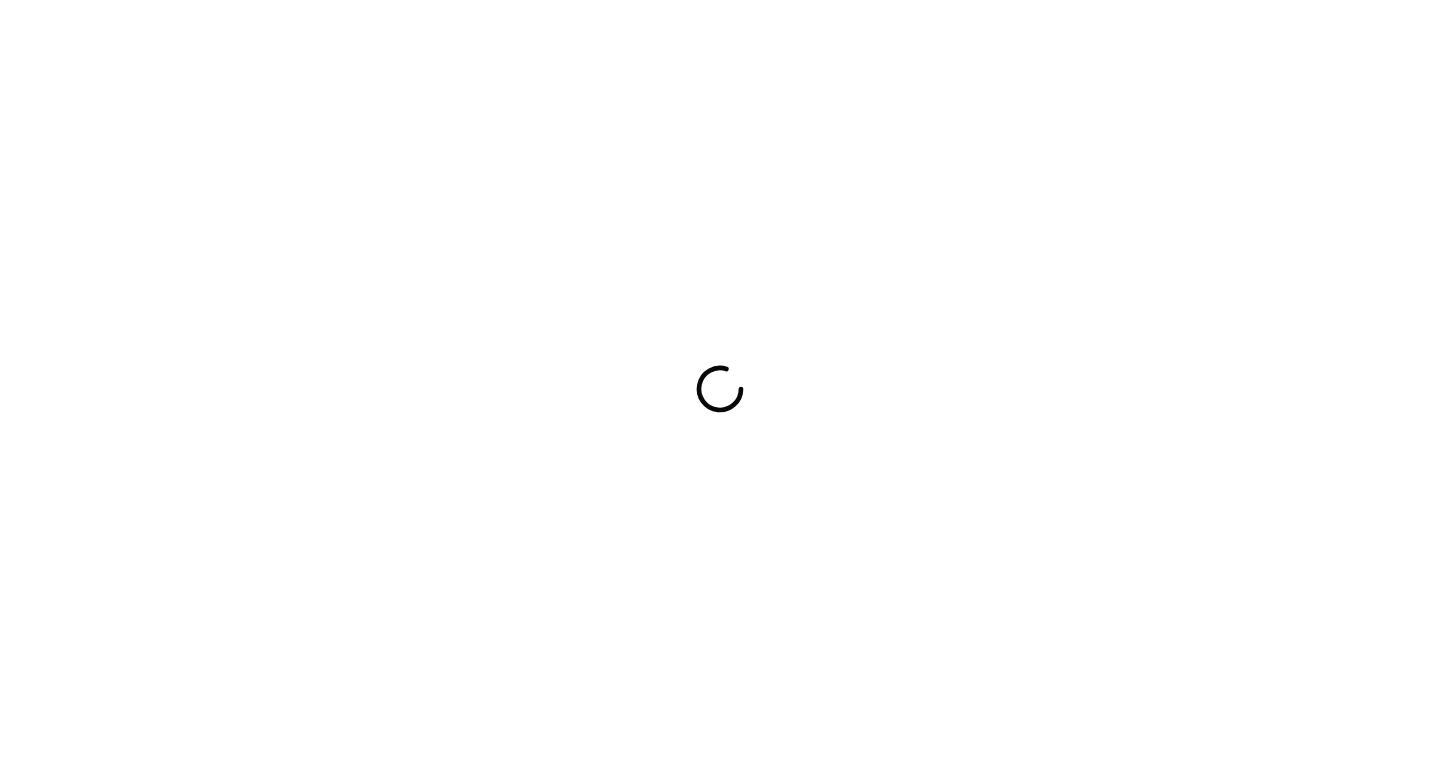 scroll, scrollTop: 0, scrollLeft: 0, axis: both 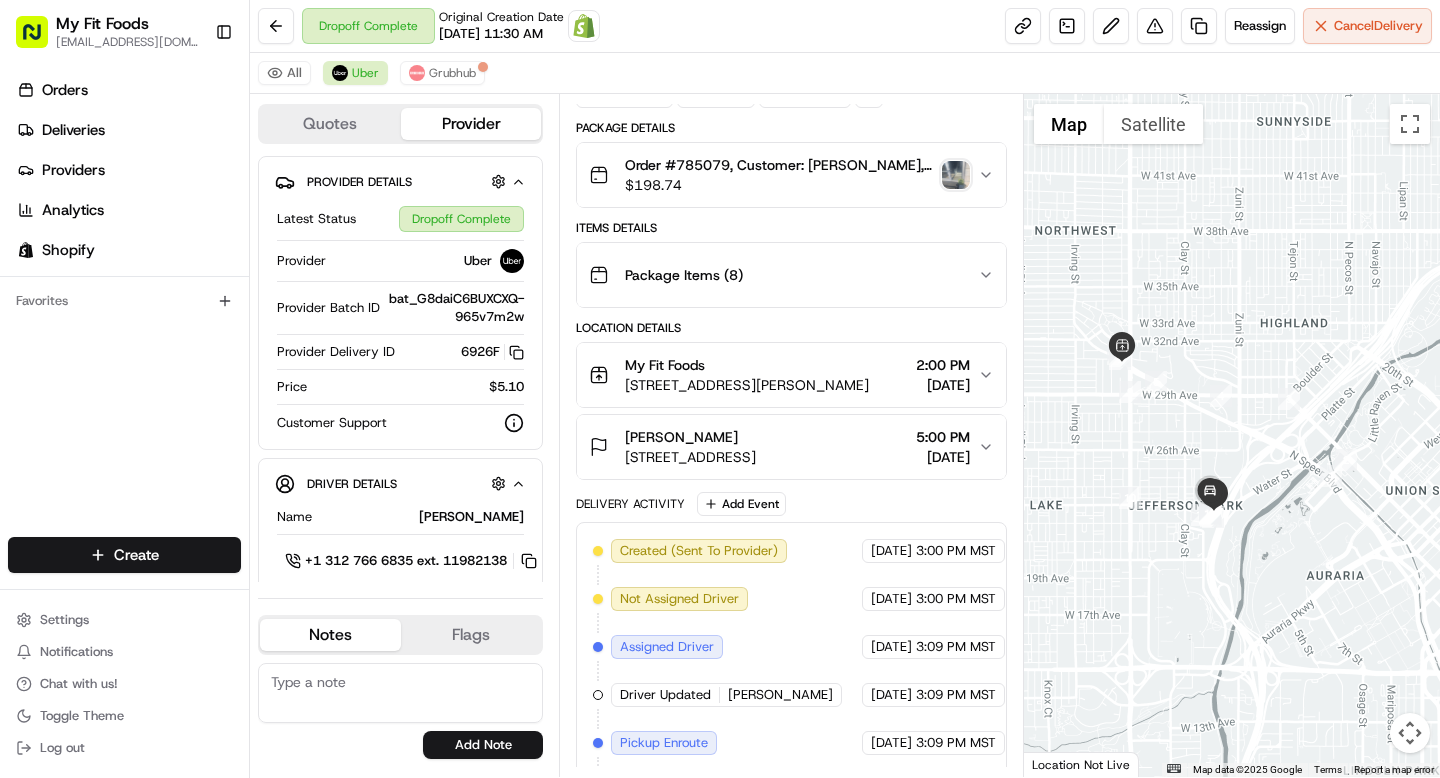 click at bounding box center [956, 175] 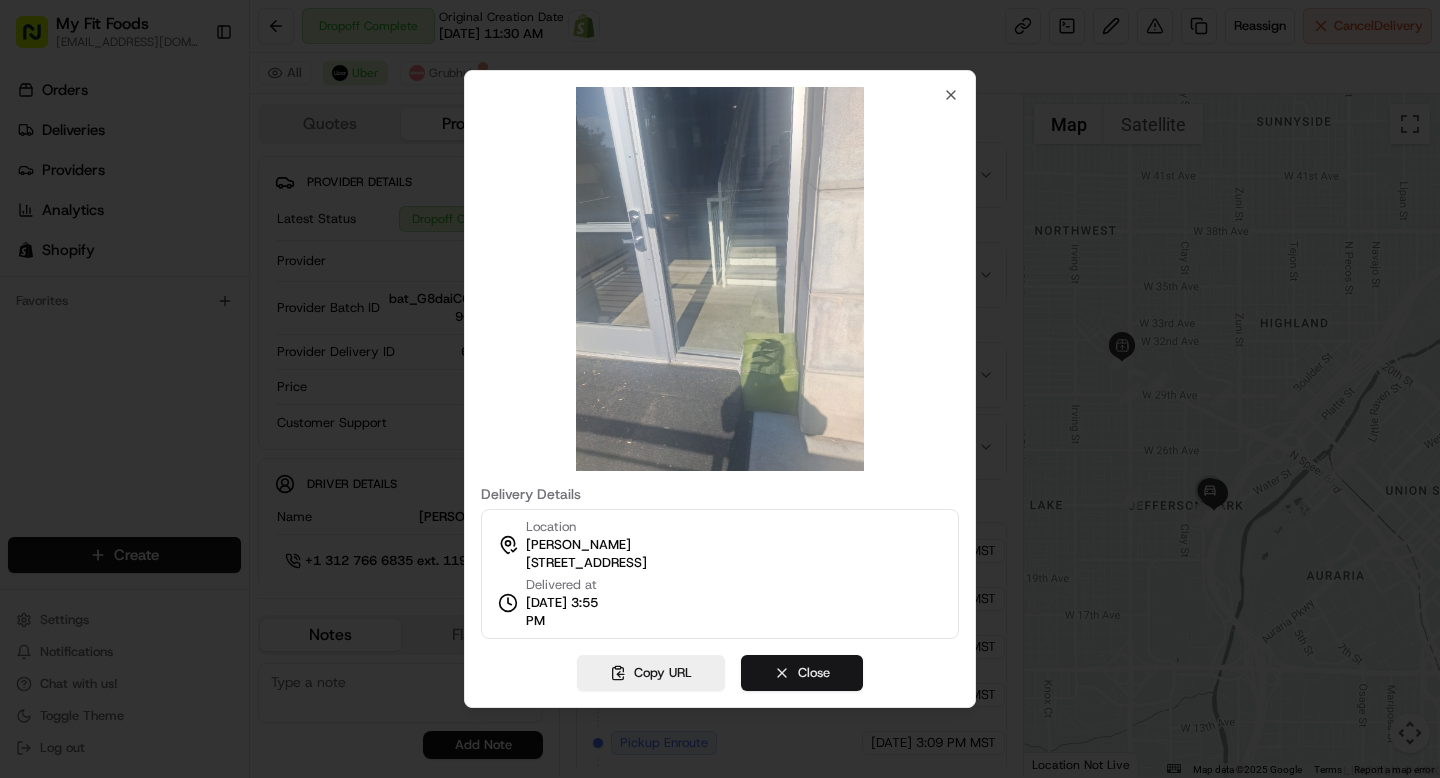 click on "Close" at bounding box center [802, 673] 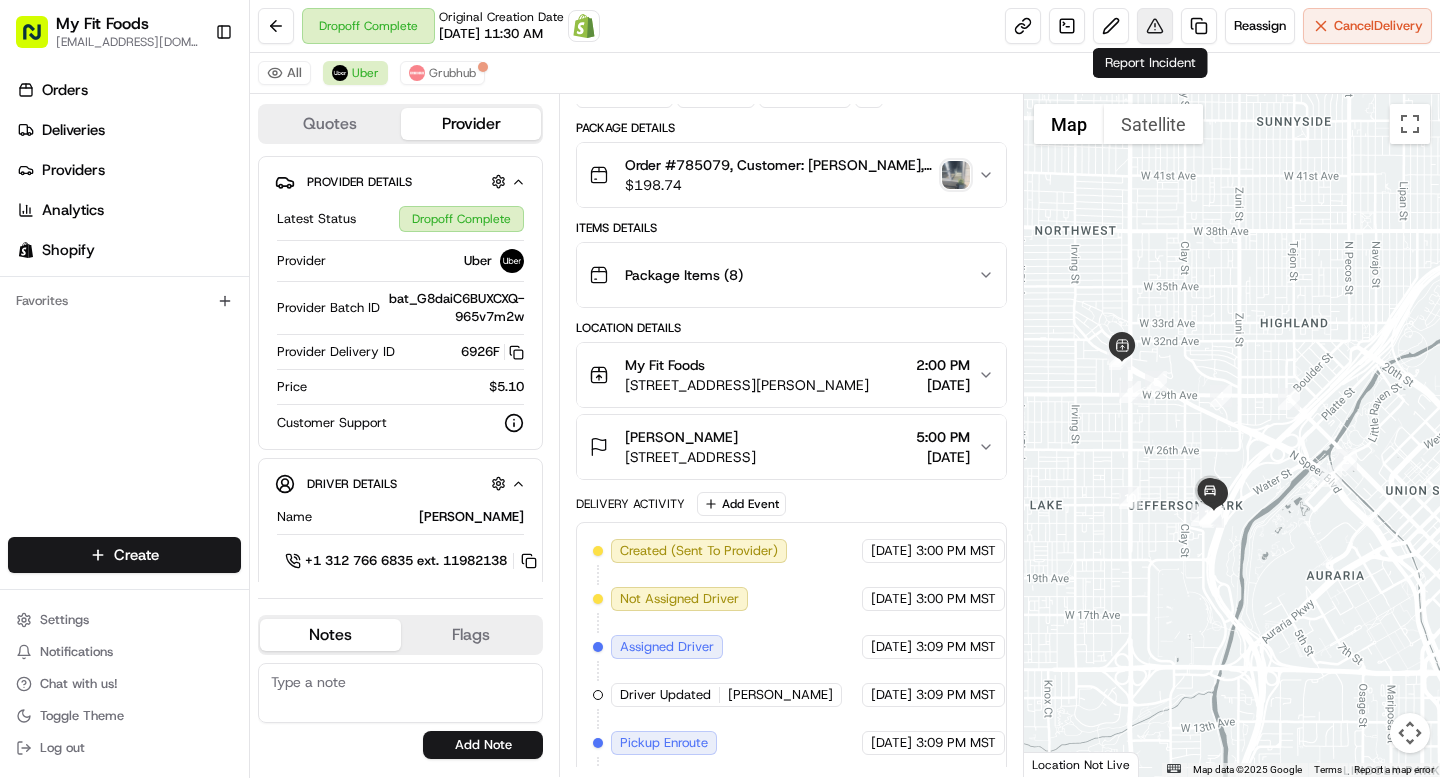click at bounding box center (1155, 26) 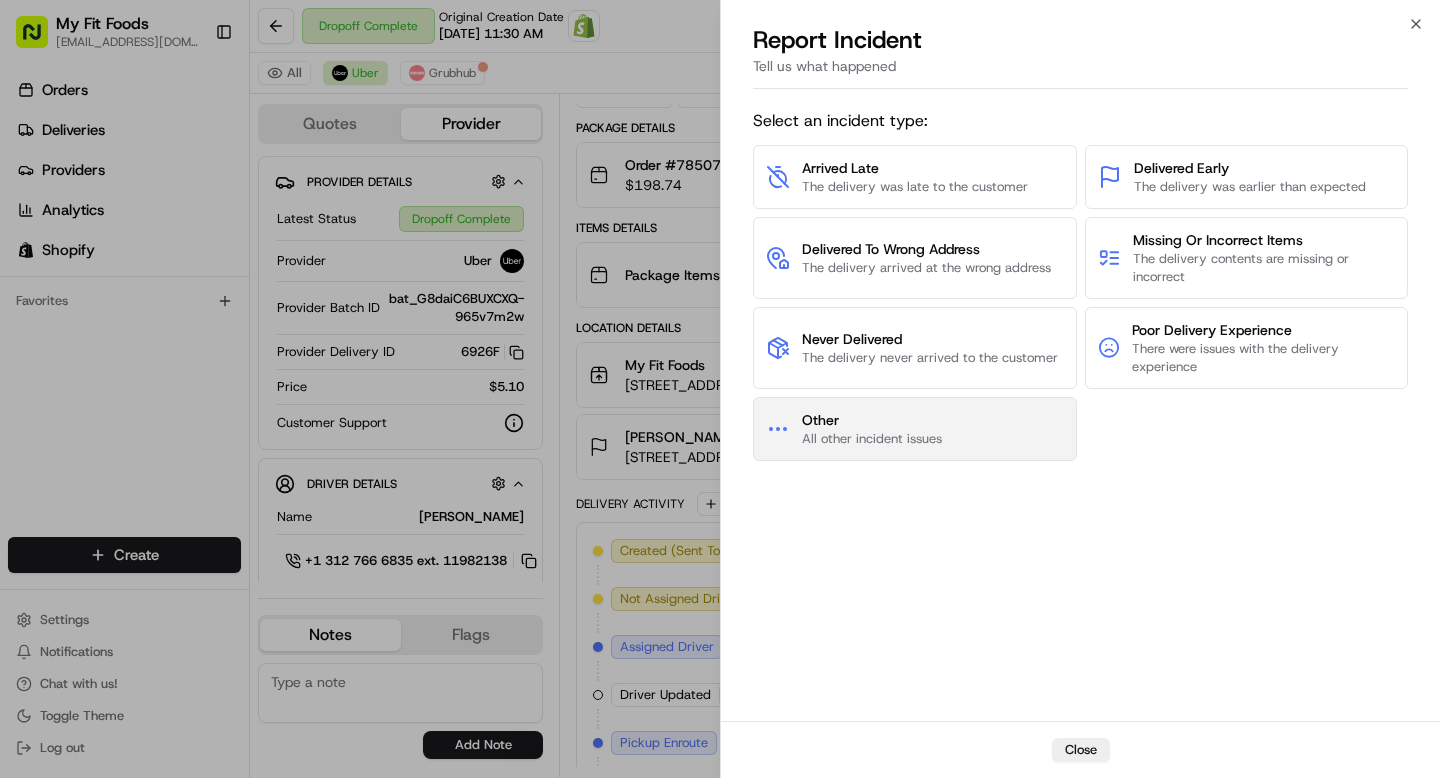 click on "Other" at bounding box center (872, 420) 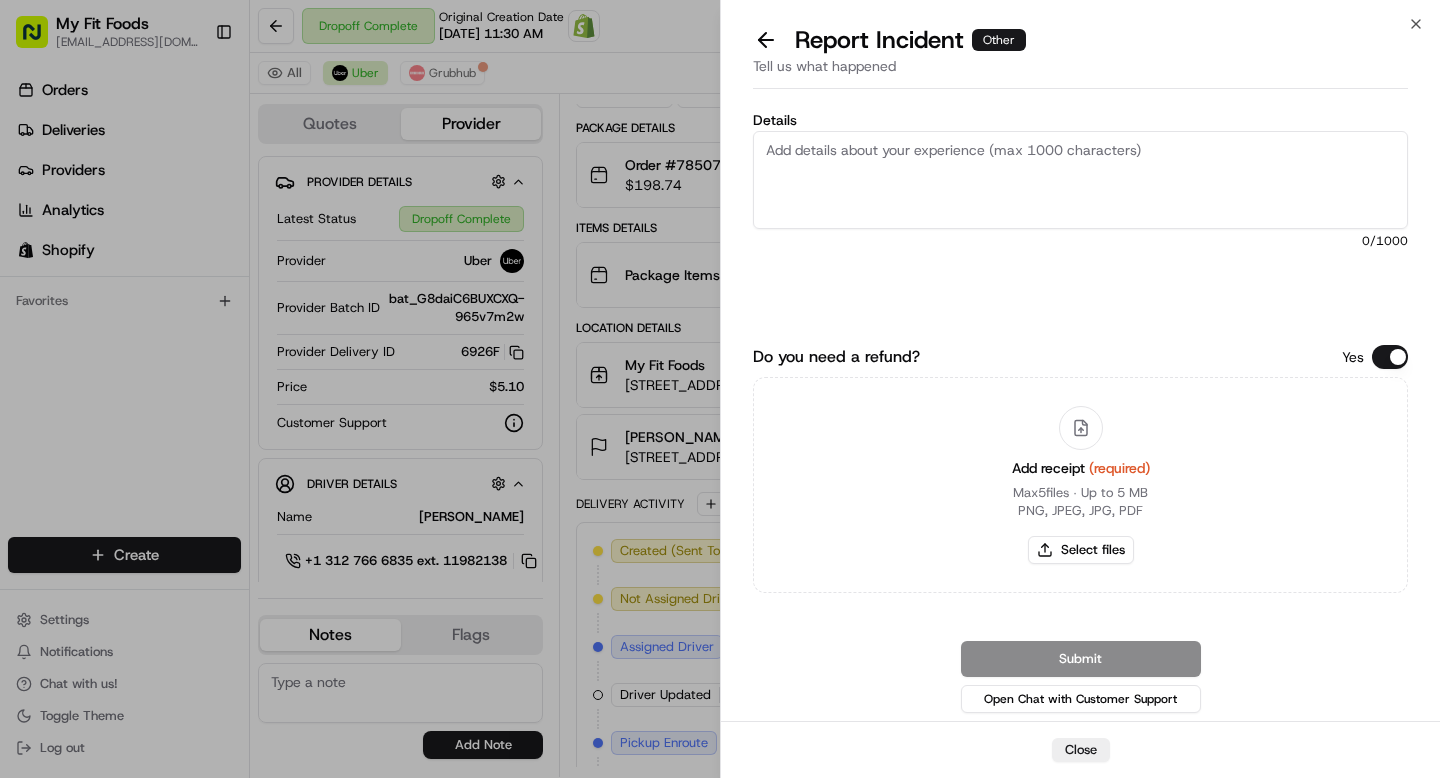 click on "Details" at bounding box center [1080, 180] 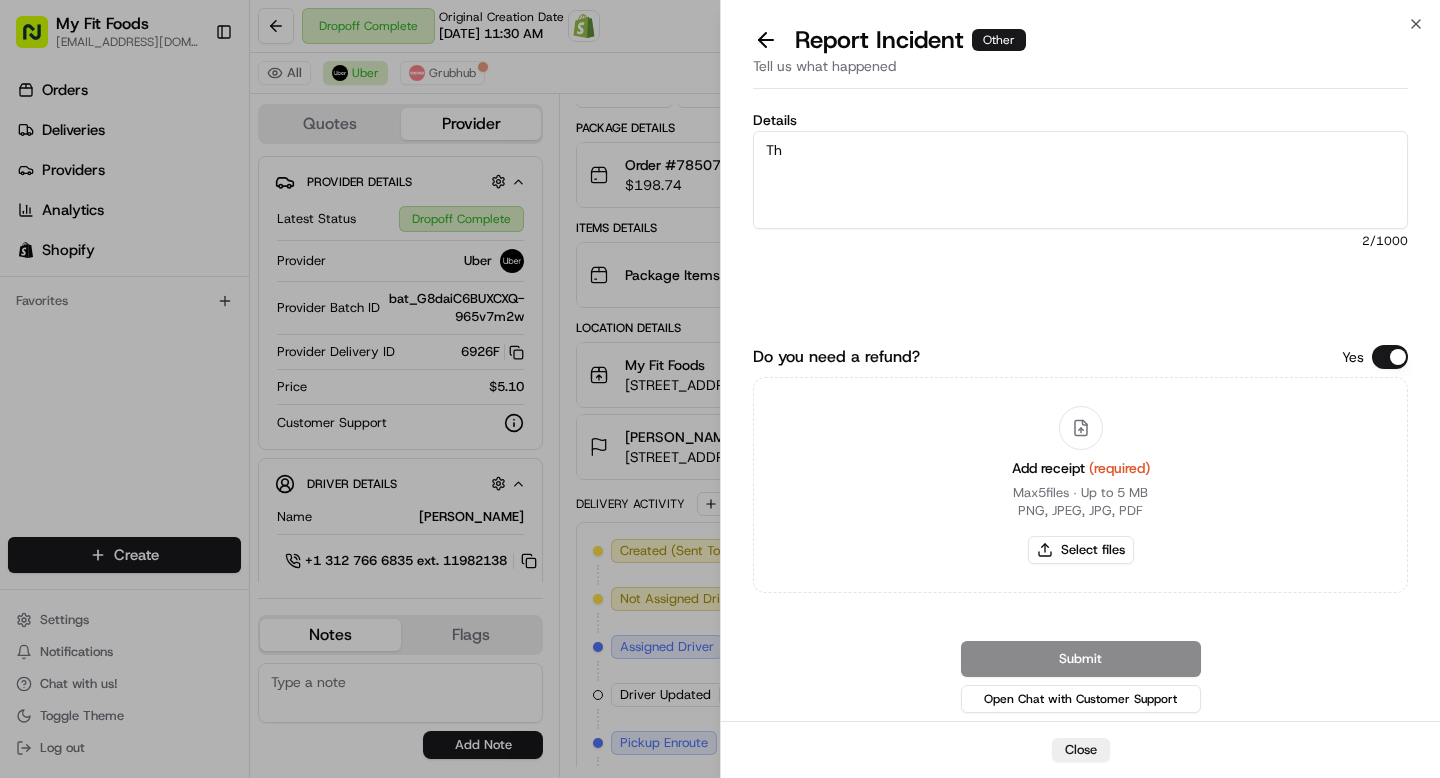 type on "T" 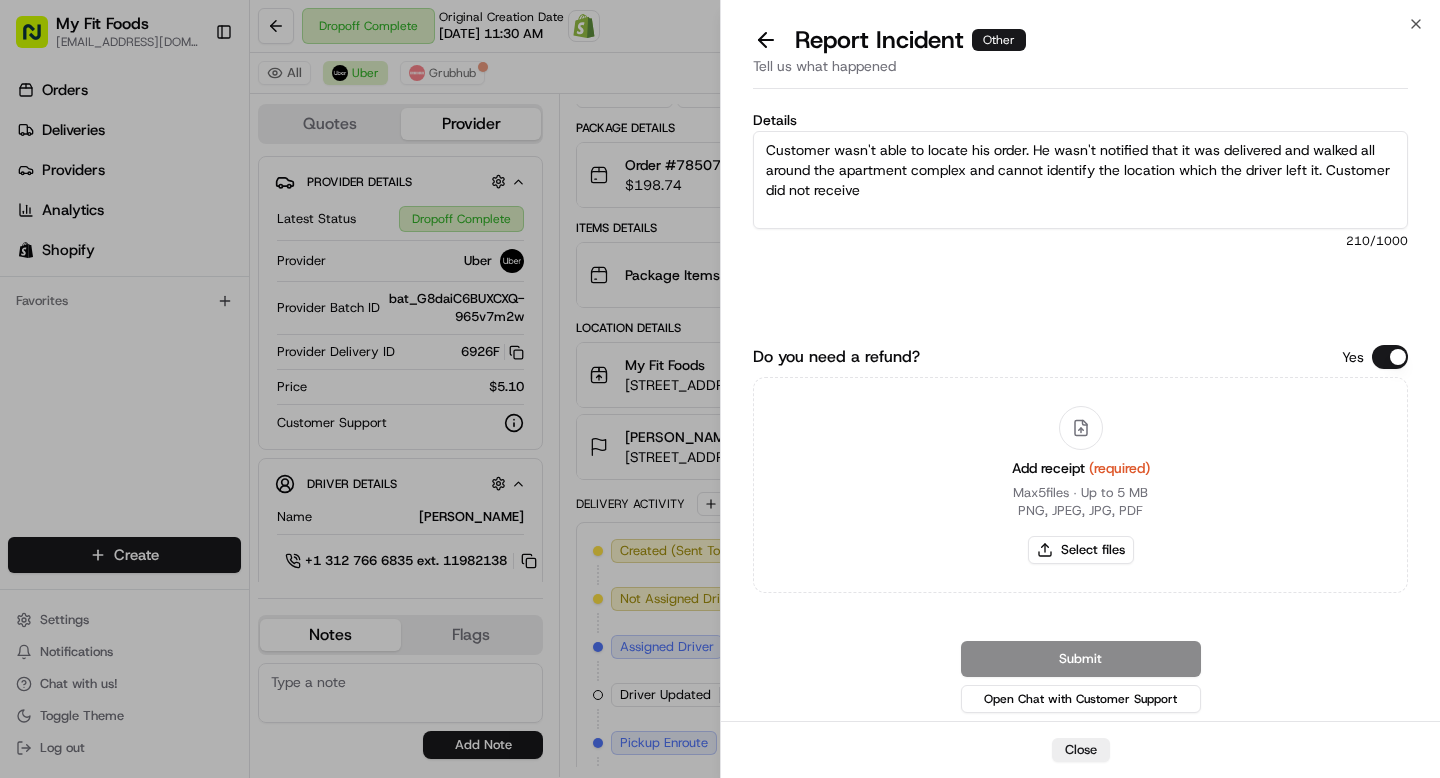 drag, startPoint x: 959, startPoint y: 197, endPoint x: 760, endPoint y: 197, distance: 199 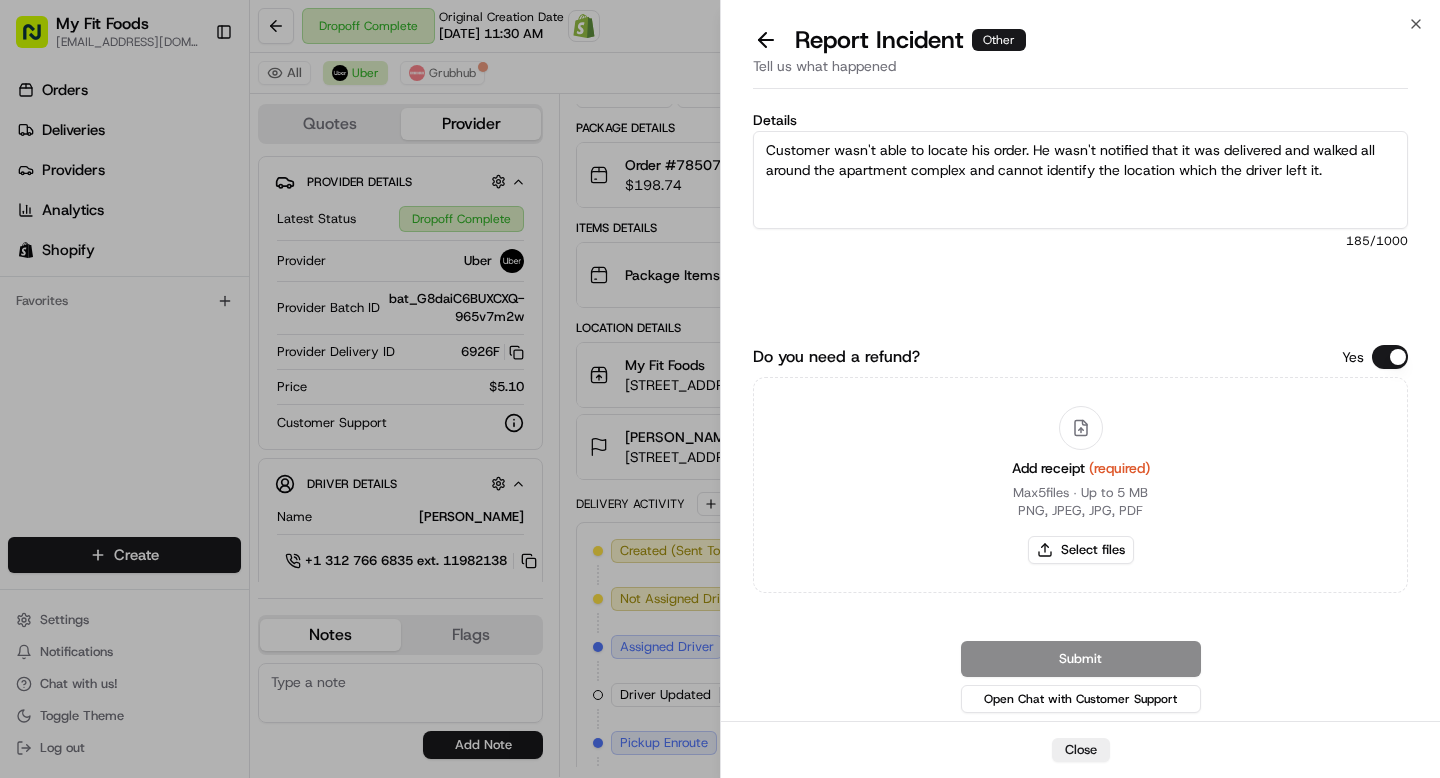 type on "Customer wasn't able to locate his order. He wasn't notified that it was delivered and walked all around the apartment complex and cannot identify the location which the driver left it." 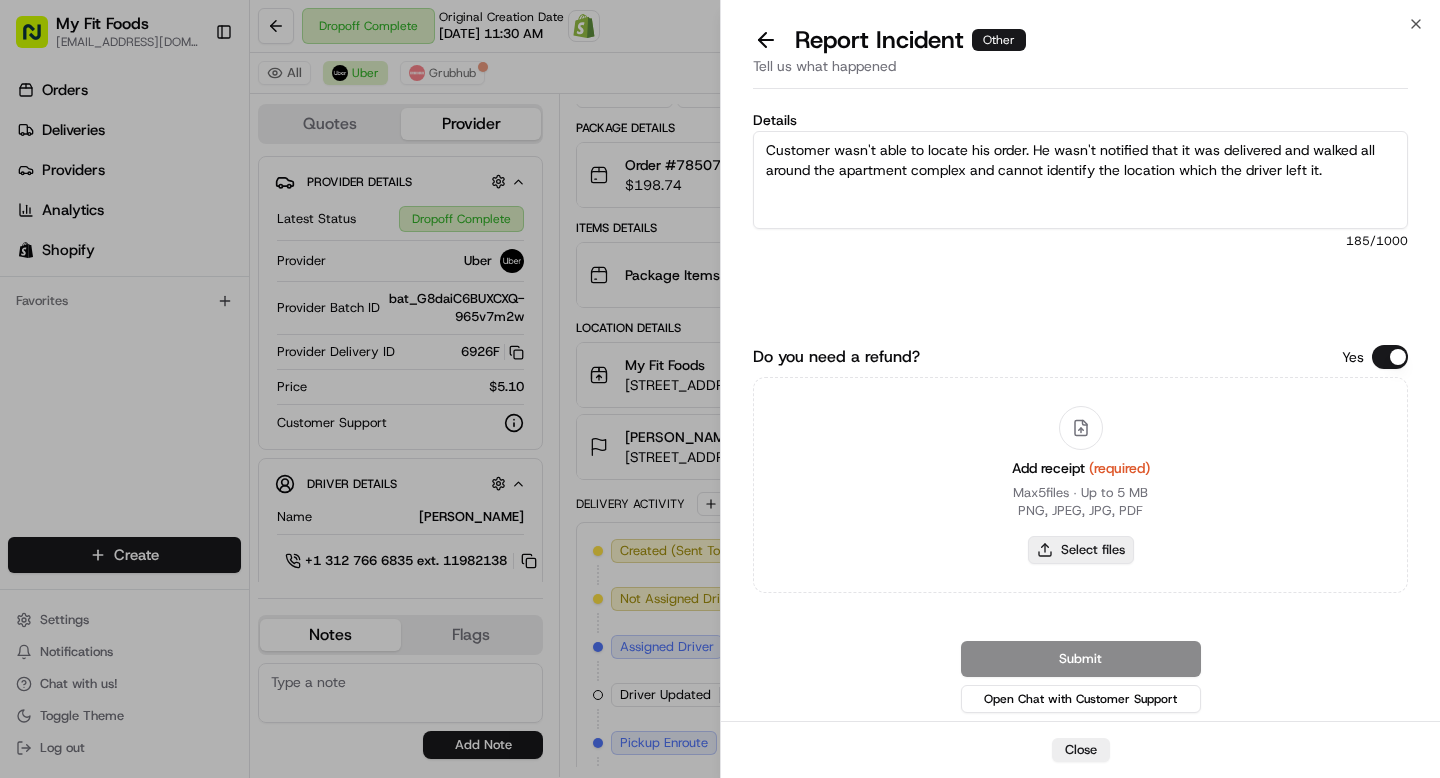 click on "Select files" at bounding box center (1081, 550) 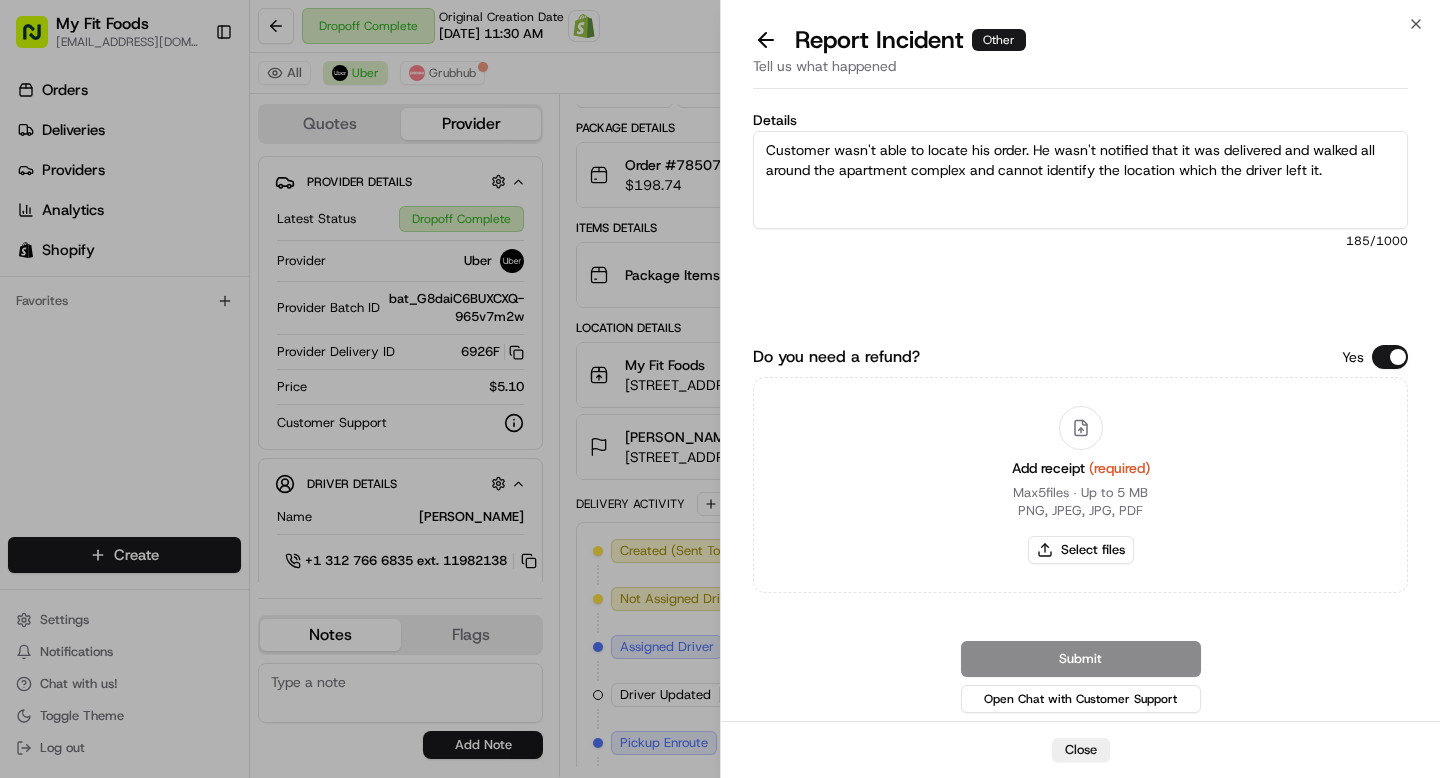 type 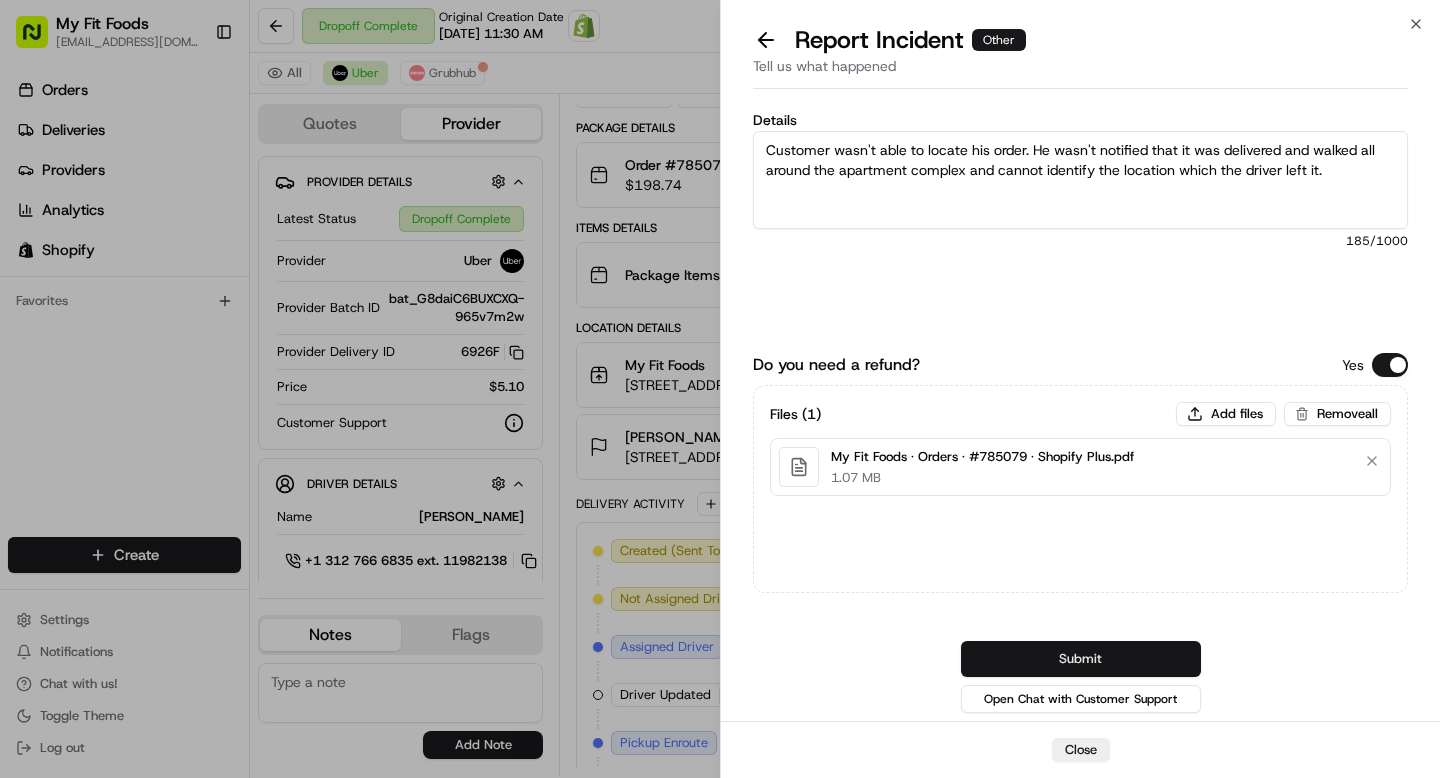 click on "Submit" at bounding box center (1081, 659) 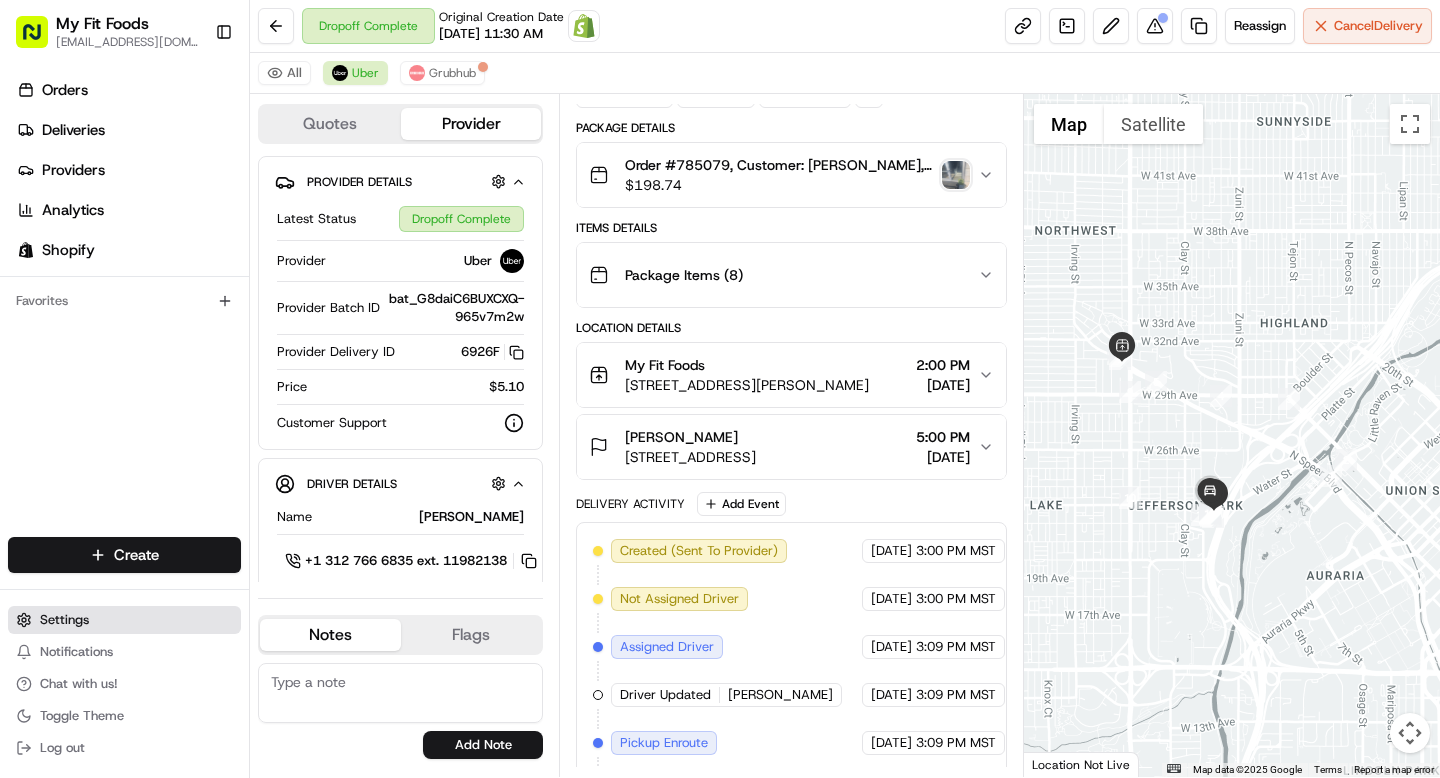 click on "Settings" at bounding box center (64, 620) 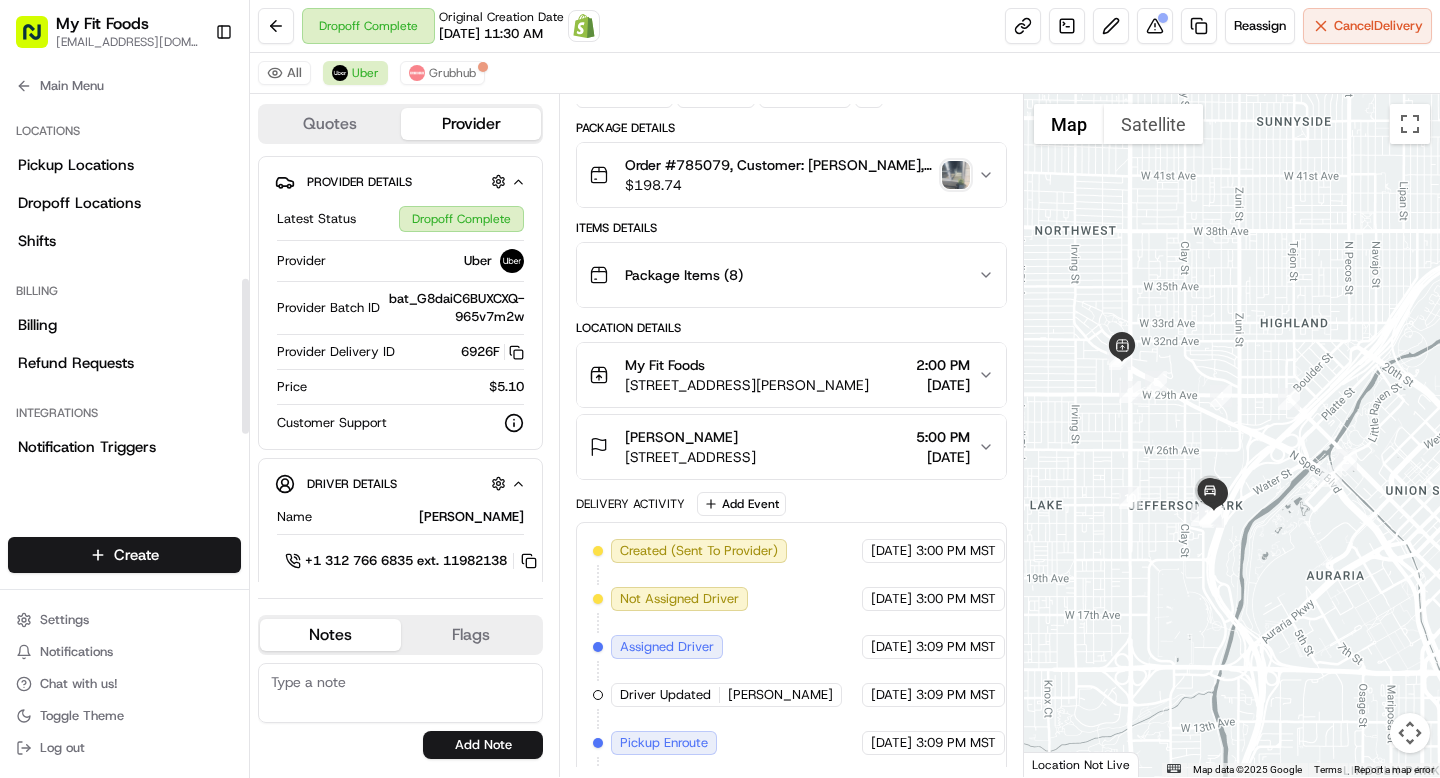 scroll, scrollTop: 544, scrollLeft: 0, axis: vertical 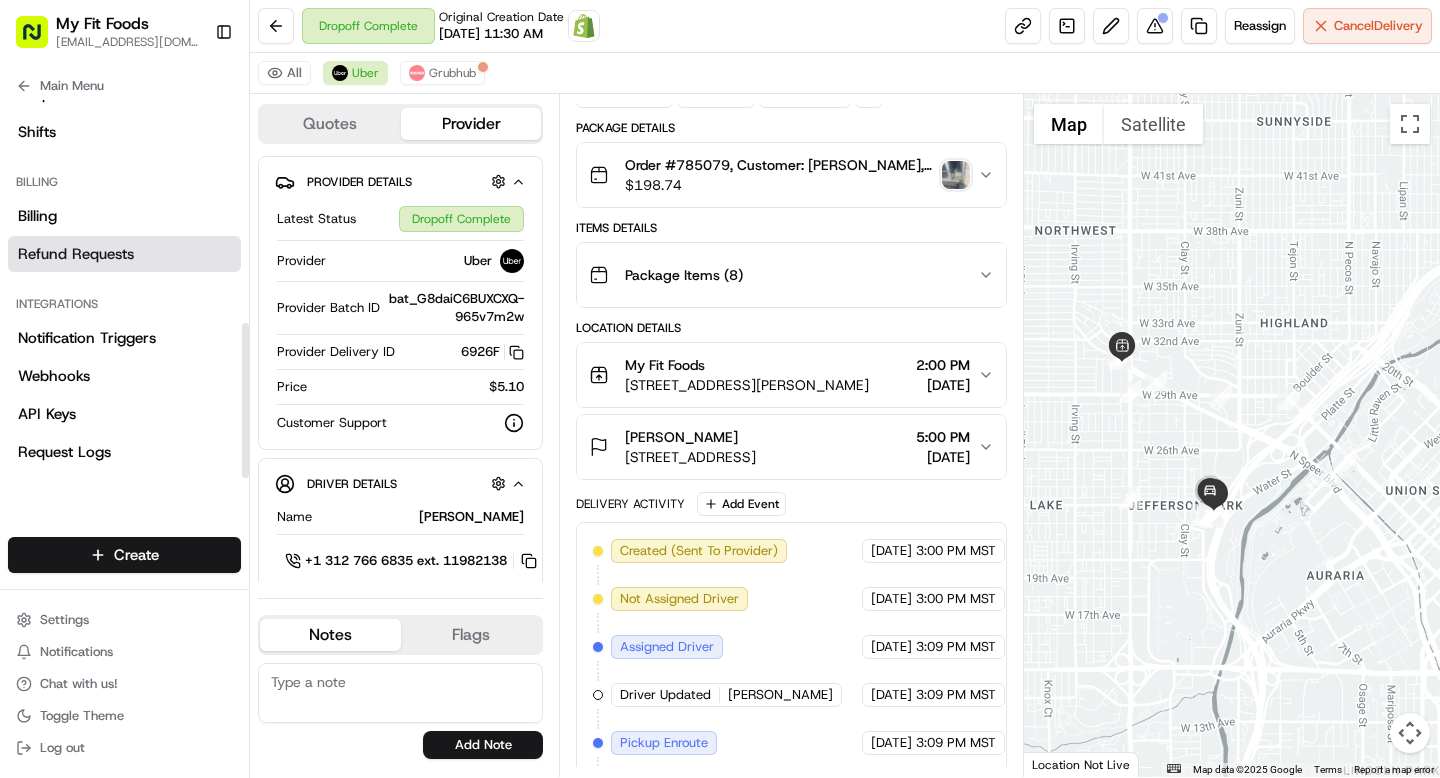 click on "Refund Requests" at bounding box center [124, 254] 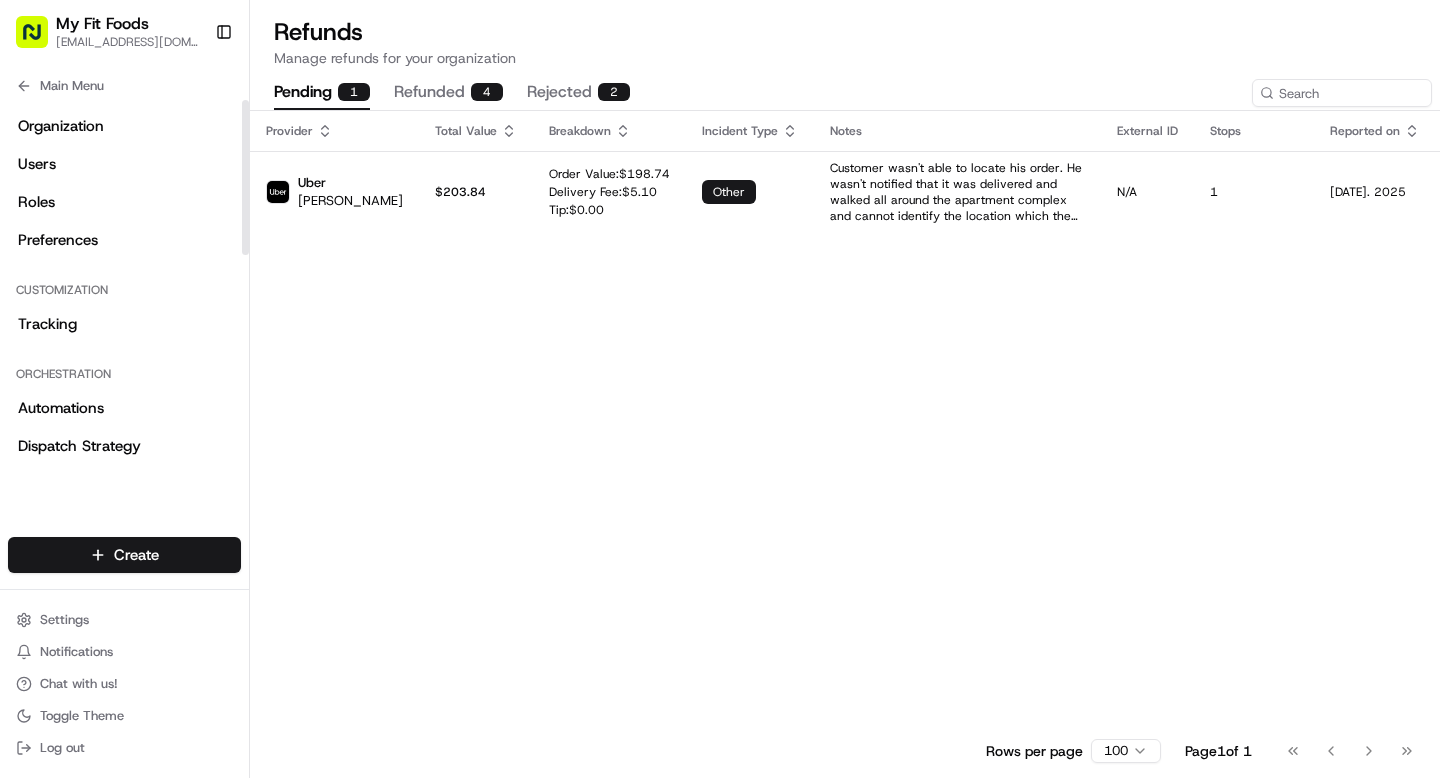 scroll, scrollTop: 0, scrollLeft: 0, axis: both 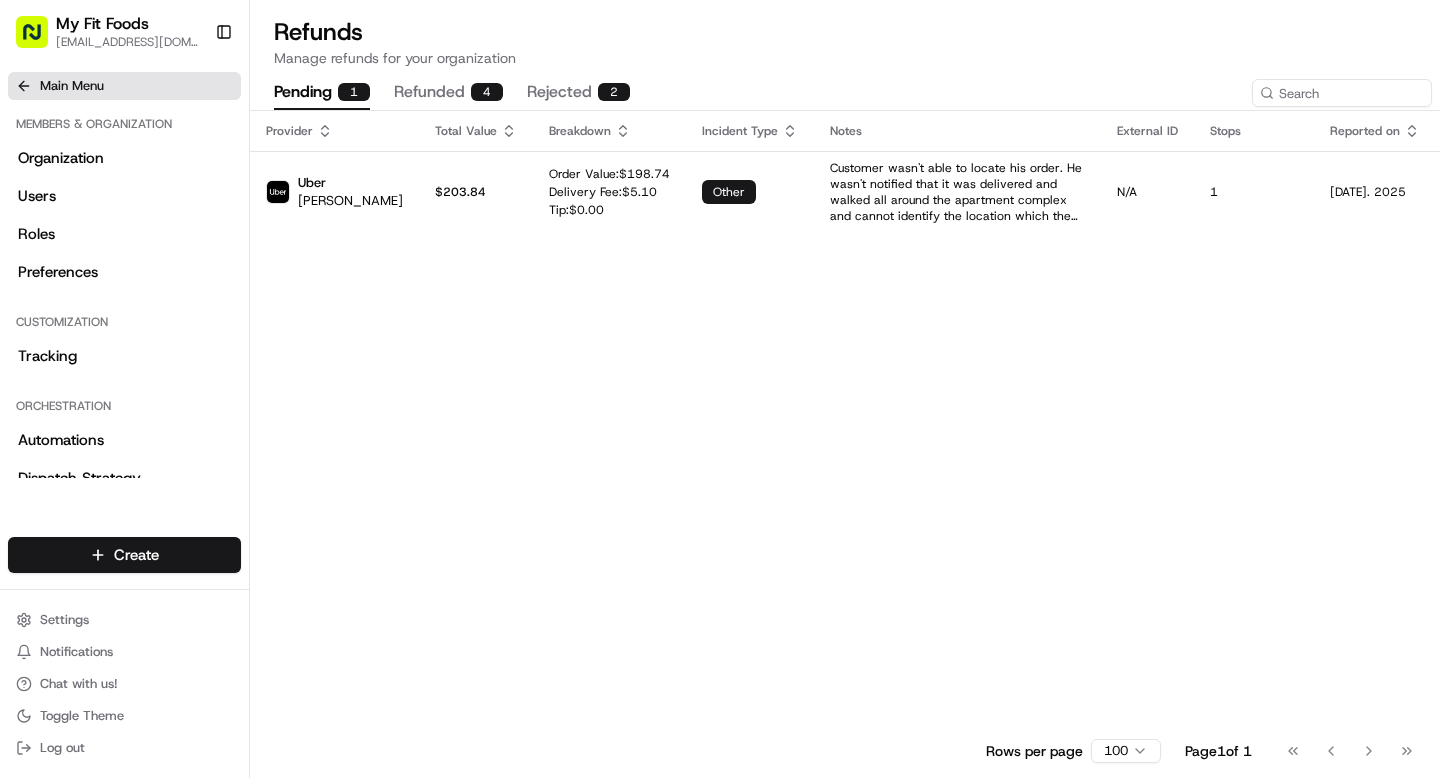 click on "Main Menu" at bounding box center (72, 86) 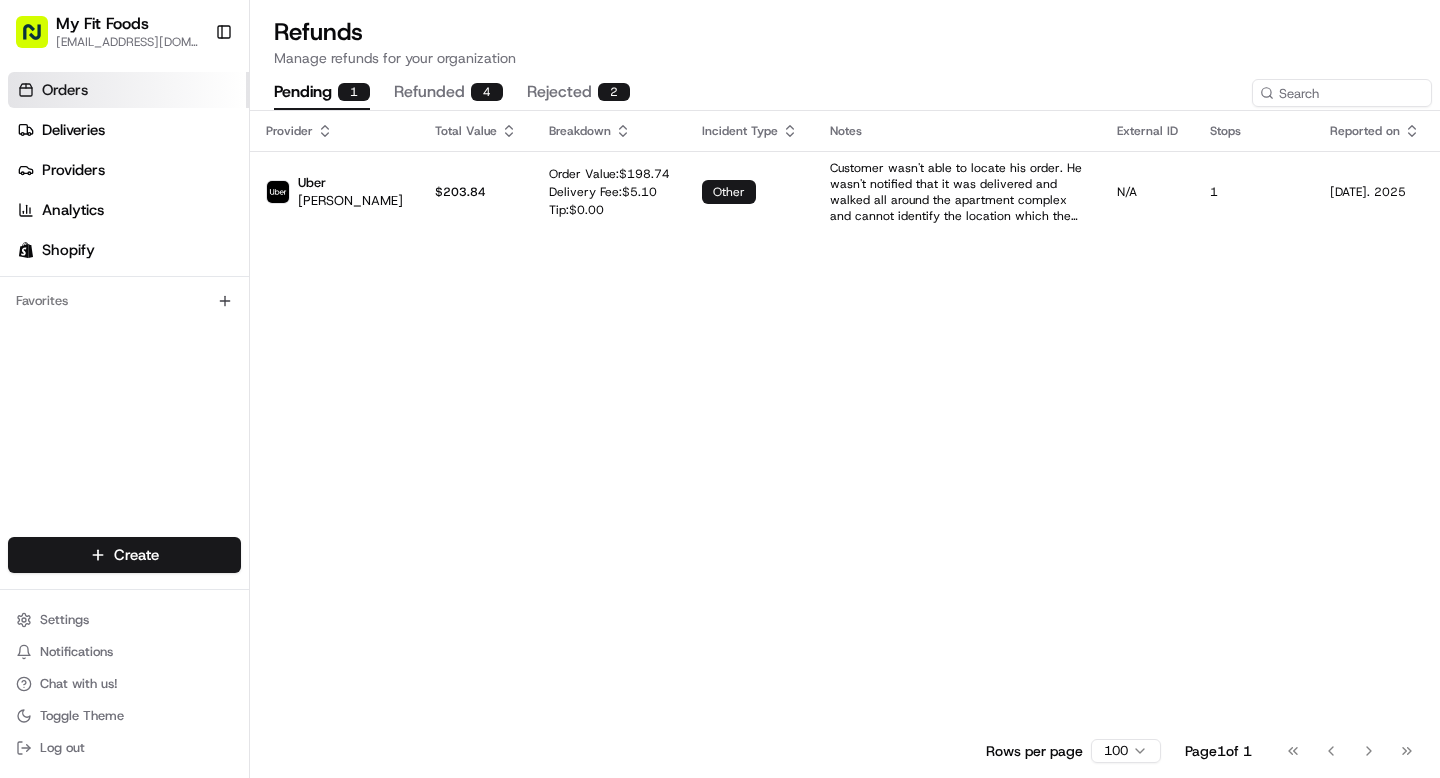 click on "Orders" at bounding box center [128, 90] 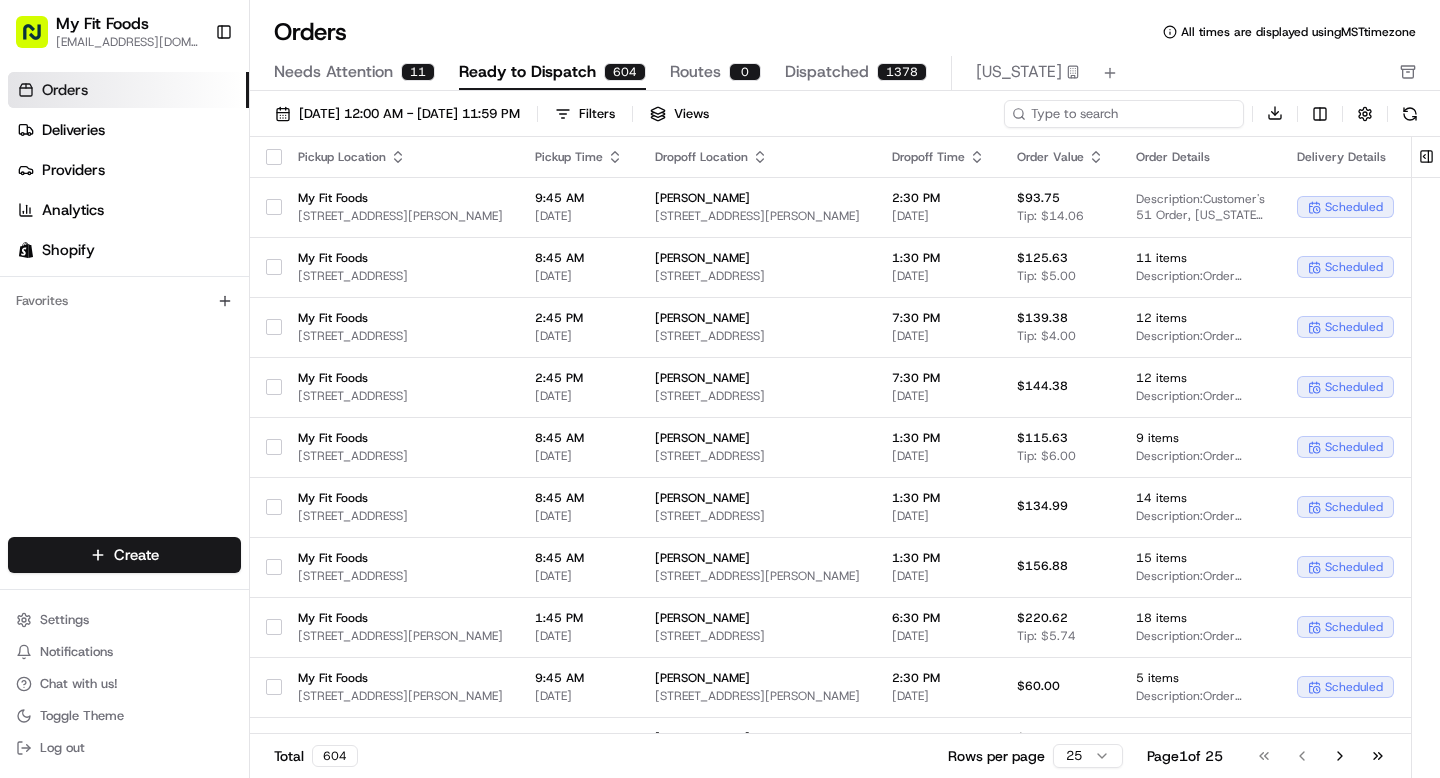 click at bounding box center [1124, 114] 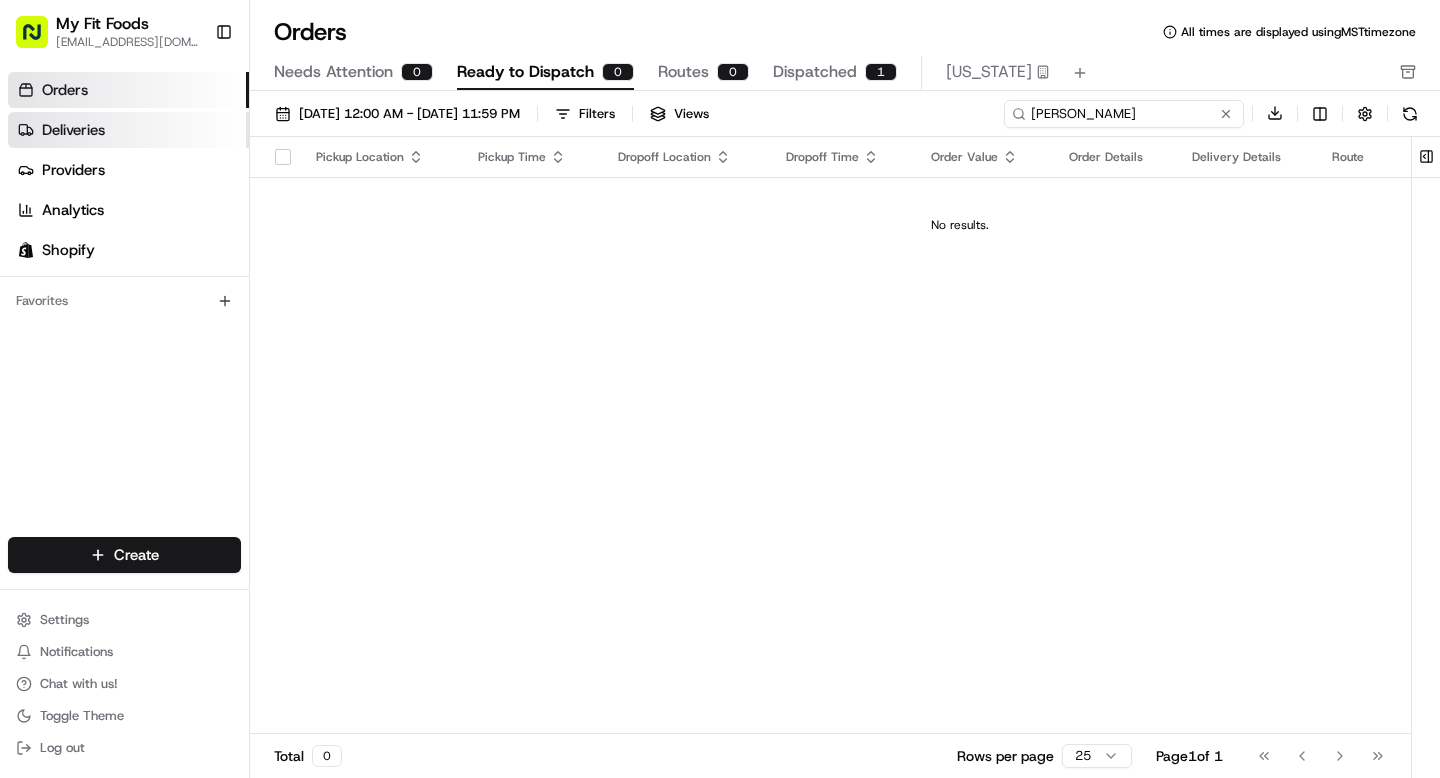 type on "[PERSON_NAME]" 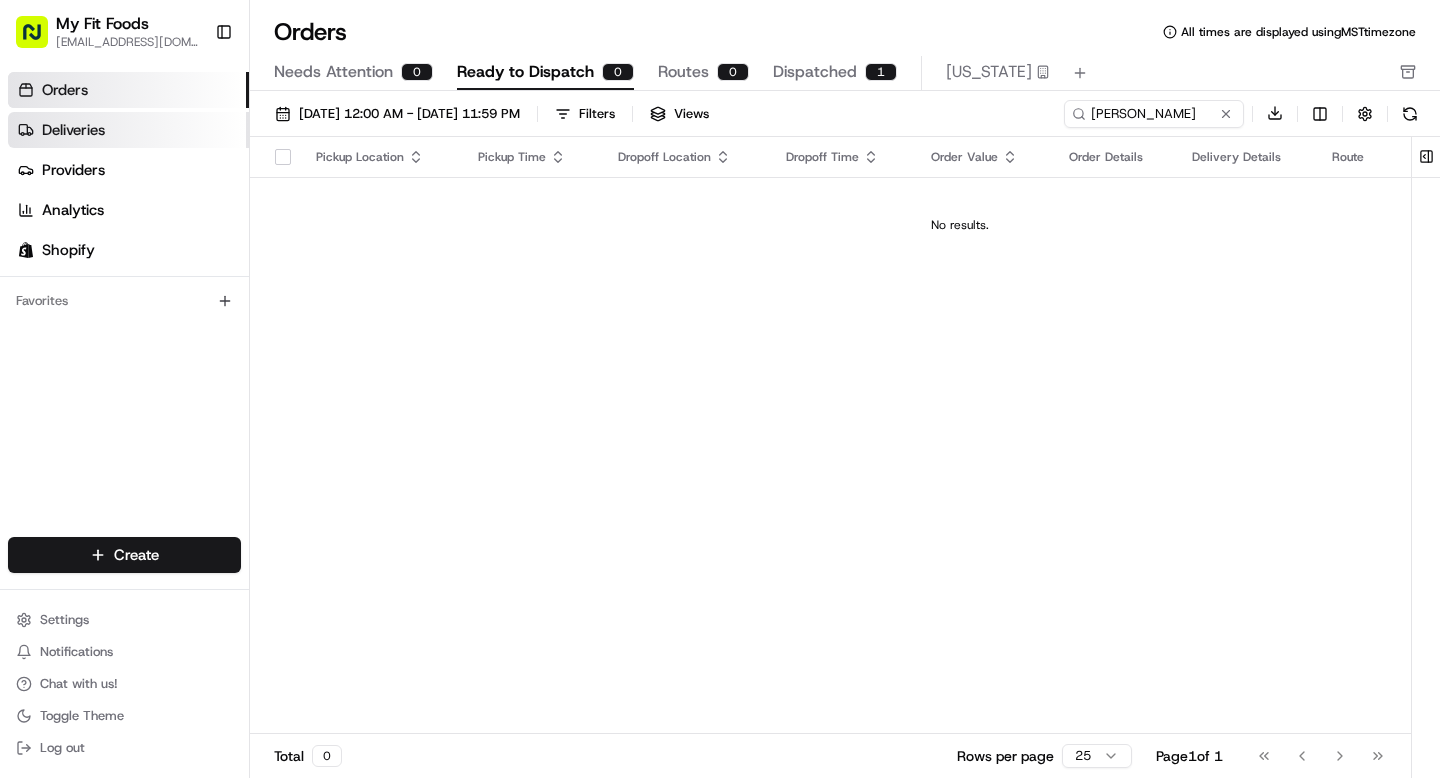 click on "Deliveries" at bounding box center (128, 130) 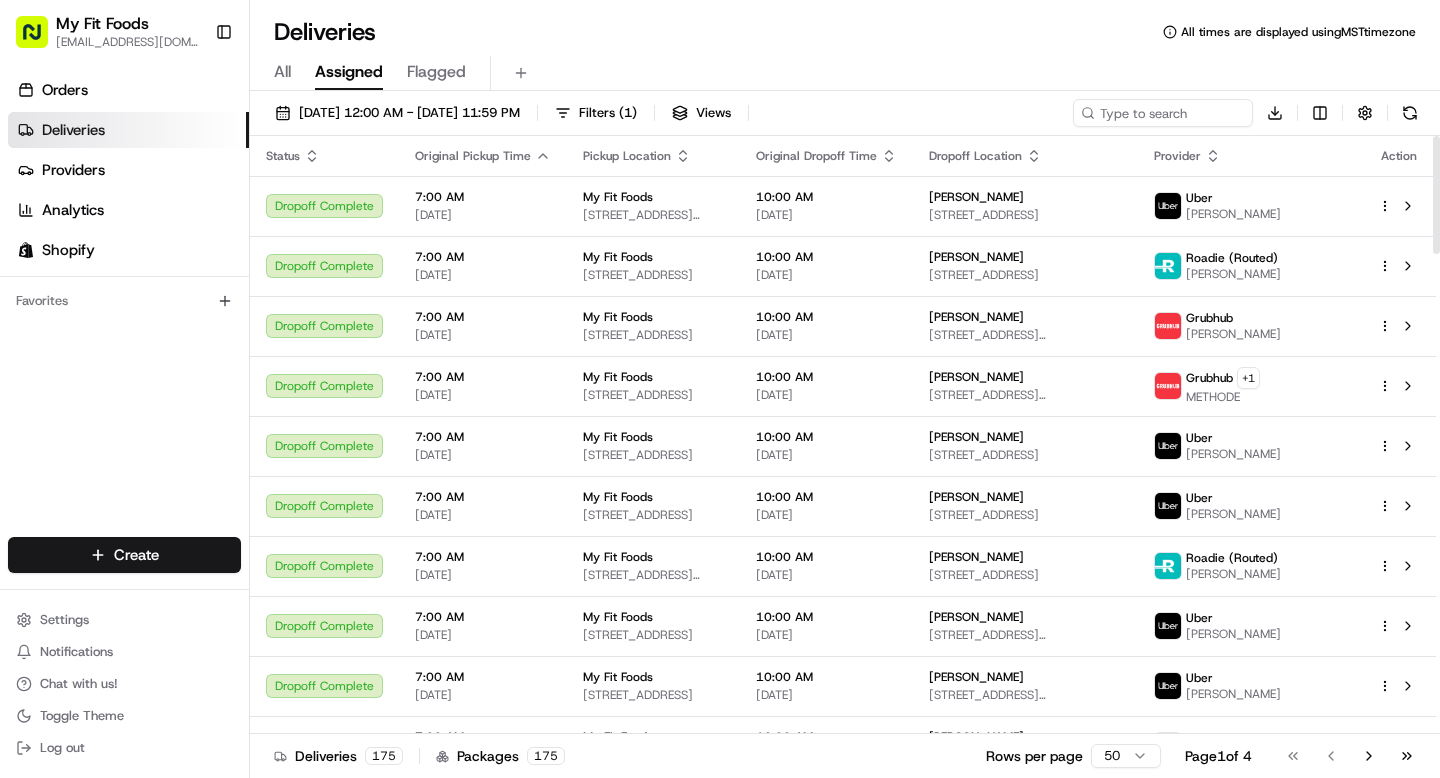 click on "My Fit Foods [EMAIL_ADDRESS][DOMAIN_NAME] Toggle Sidebar Orders Deliveries Providers Analytics Shopify Favorites Main Menu Members & Organization Organization Users Roles Preferences Customization Tracking Orchestration Automations Dispatch Strategy Optimization Strategy Locations Pickup Locations Dropoff Locations Shifts Billing Billing Refund Requests Integrations Notification Triggers Webhooks API Keys Request Logs Create Settings Notifications Chat with us! Toggle Theme Log out Deliveries All times are displayed using  MST  timezone All Assigned Flagged [DATE] 12:00 AM - [DATE] 11:59 PM Filters ( 1 ) Views Download Status Original Pickup Time Pickup Location Original Dropoff Time Dropoff Location Provider Action Dropoff Complete 7:00 AM [DATE] My Fit Foods [STREET_ADDRESS][PERSON_NAME] 10:00 AM [DATE] [PERSON_NAME] [STREET_ADDRESS] Uber [PERSON_NAME] Dropoff Complete 7:00 AM [DATE] My Fit Foods 10:00 AM [DATE] [PERSON_NAME]" at bounding box center [720, 389] 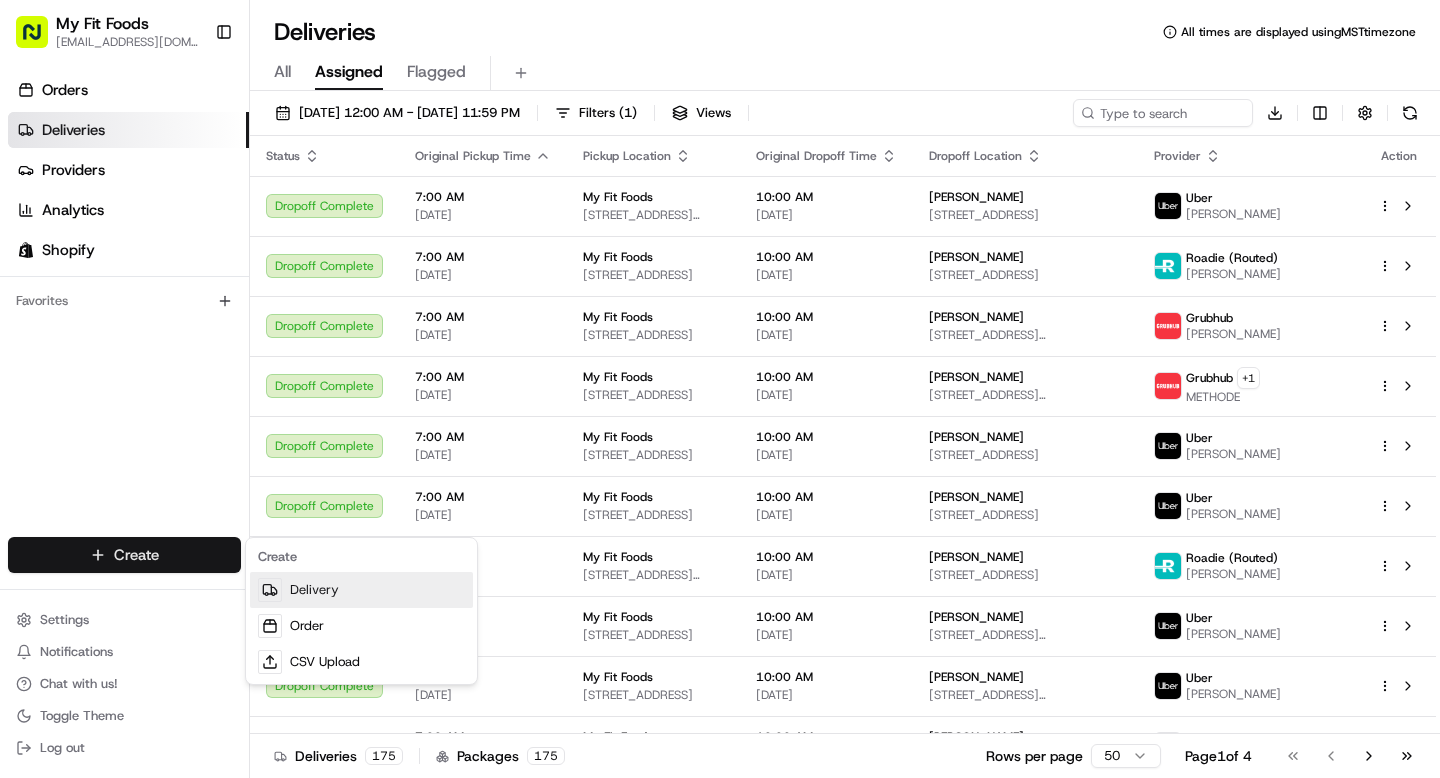 click on "Delivery" at bounding box center (361, 590) 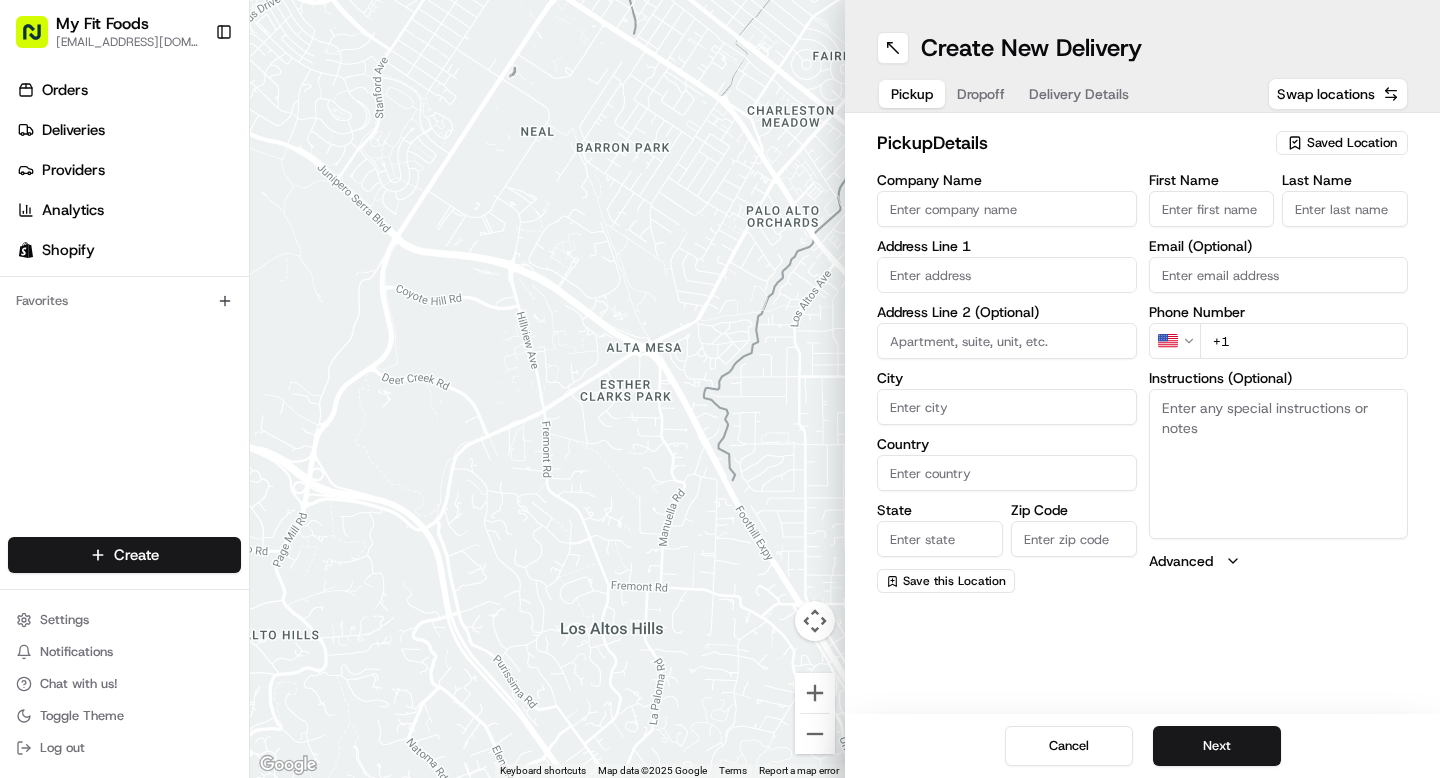 click on "Saved Location" at bounding box center [1342, 143] 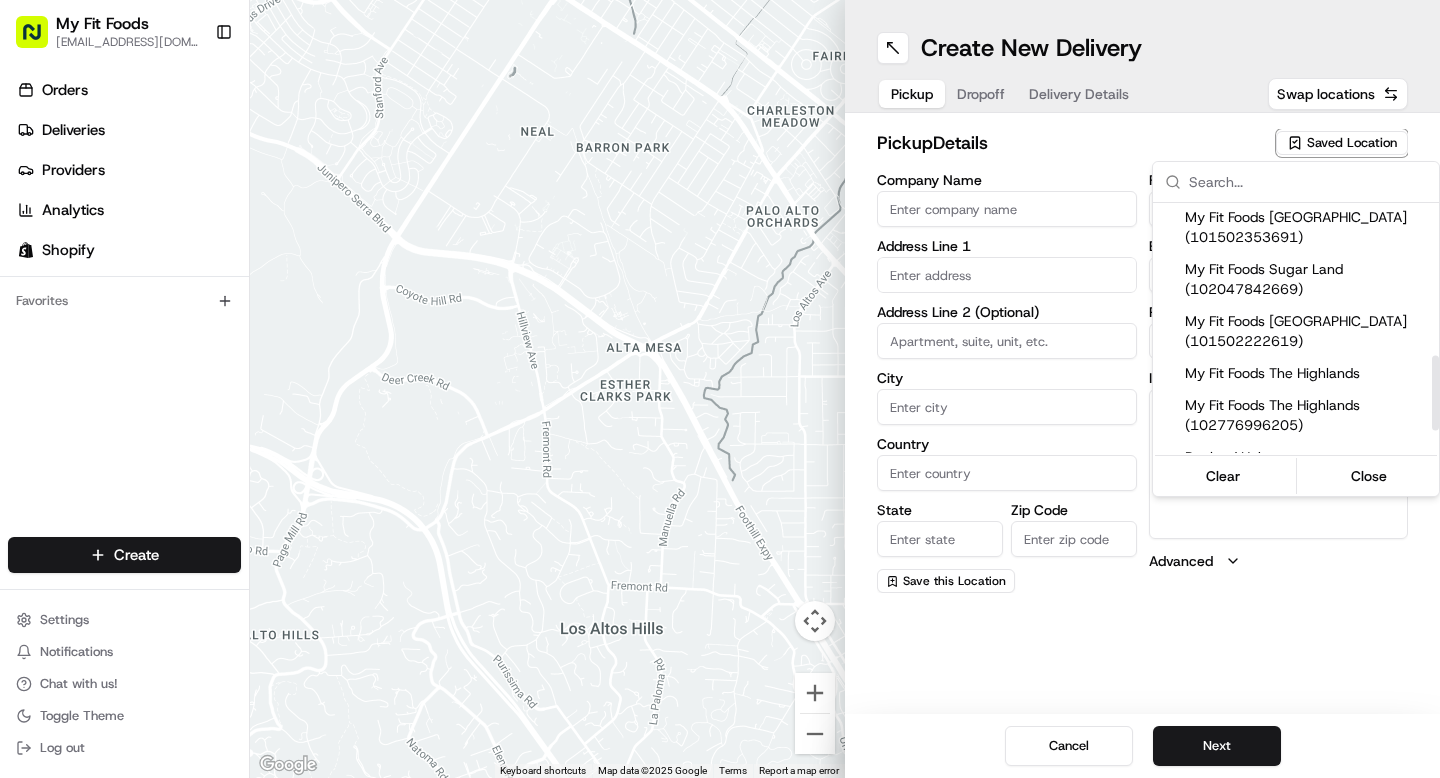 scroll, scrollTop: 511, scrollLeft: 0, axis: vertical 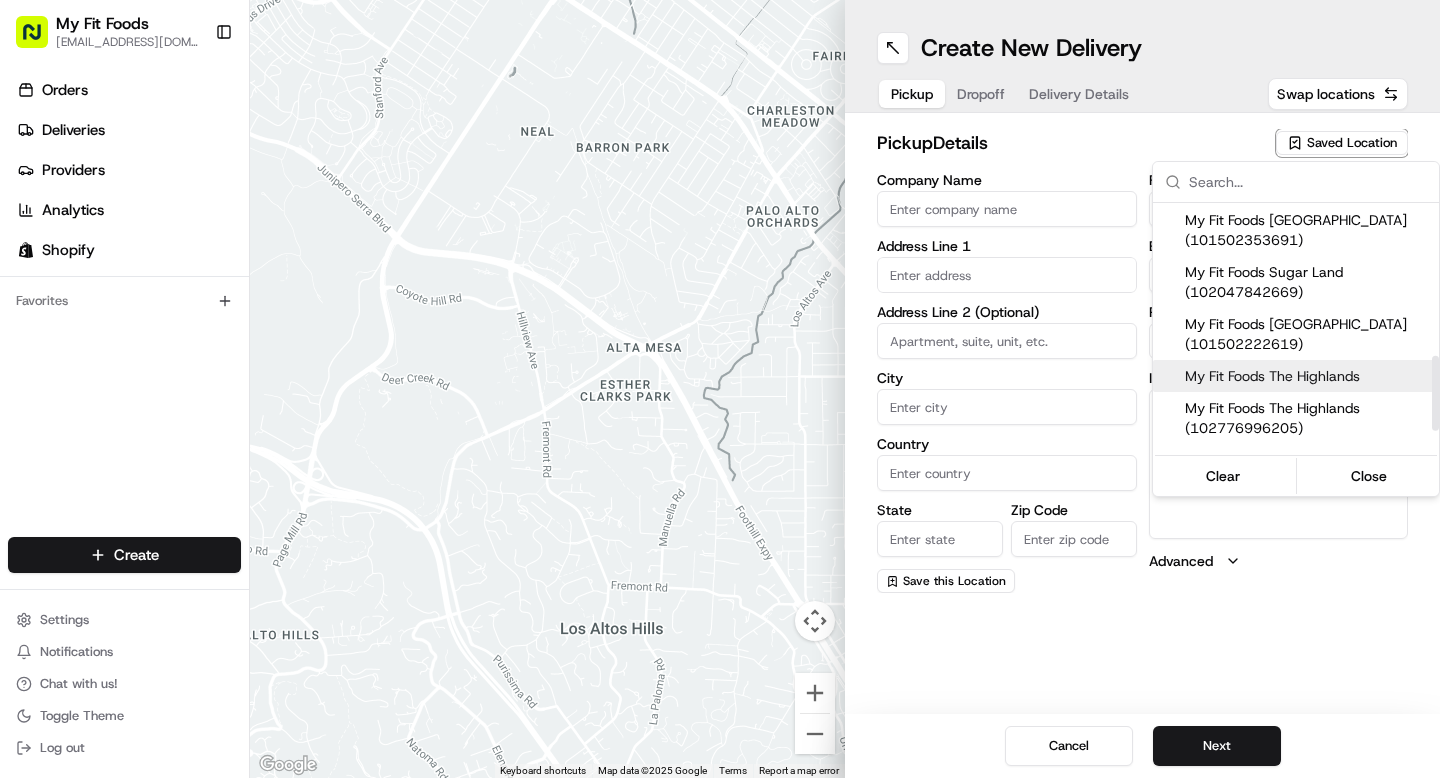 click on "My Fit Foods The Highlands" at bounding box center [1308, 376] 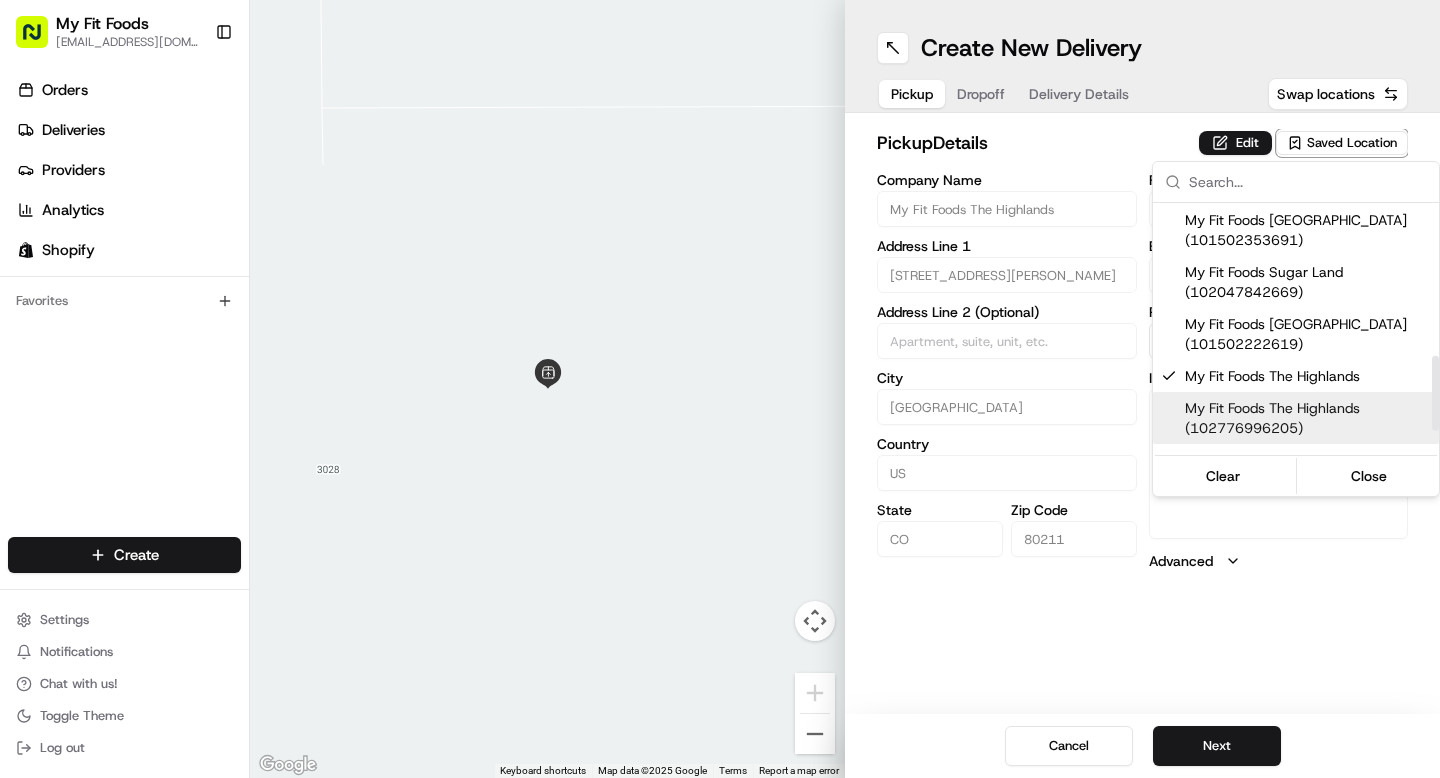 click on "My Fit Foods The Highlands (102776996205)" at bounding box center [1308, 418] 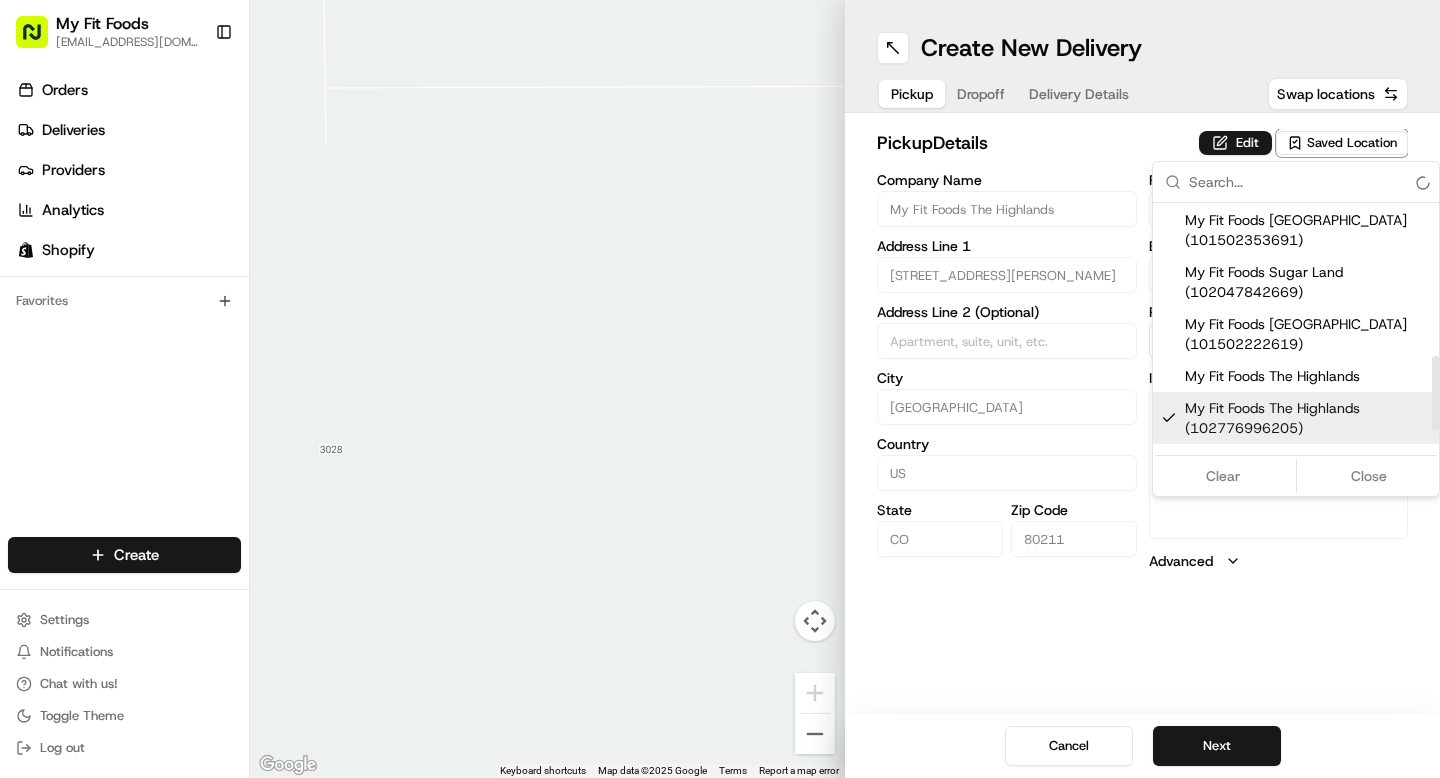 type on "[STREET_ADDRESS][PERSON_NAME]" 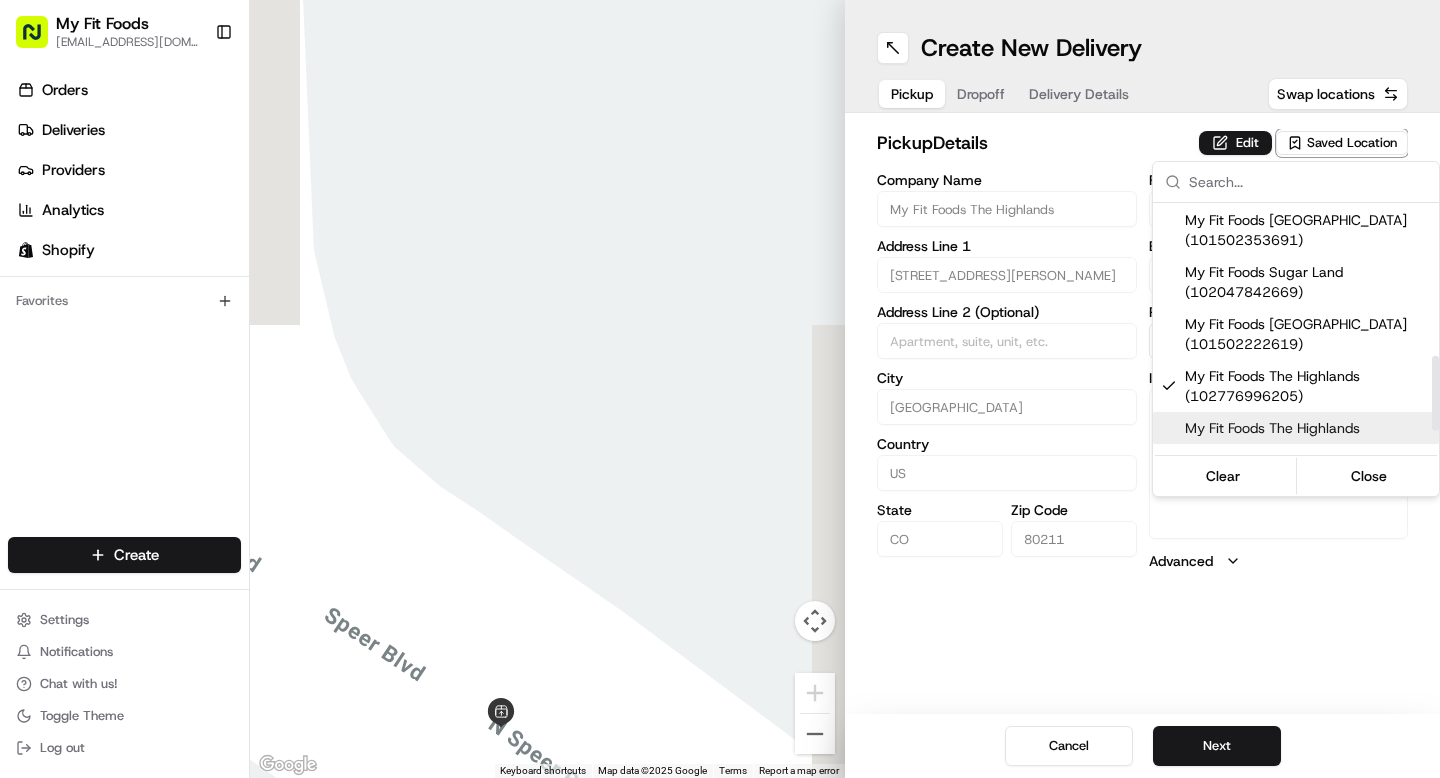 click on "My Fit Foods [EMAIL_ADDRESS][DOMAIN_NAME] Toggle Sidebar Orders Deliveries Providers Analytics Shopify Favorites Main Menu Members & Organization Organization Users Roles Preferences Customization Tracking Orchestration Automations Dispatch Strategy Optimization Strategy Locations Pickup Locations Dropoff Locations Shifts Billing Billing Refund Requests Integrations Notification Triggers Webhooks API Keys Request Logs Create Settings Notifications Chat with us! Toggle Theme Log out ← Move left → Move right ↑ Move up ↓ Move down + Zoom in - Zoom out Home Jump left by 75% End Jump right by 75% Page Up Jump up by 75% Page Down Jump down by 75% Keyboard shortcuts Map Data Map data ©2025 Google Map data ©2025 Google 2 m  Click to toggle between metric and imperial units Terms Report a map error Create New Delivery Pickup Dropoff Delivery Details Swap locations pickup  Details  Edit Saved Location Company Name My Fit Foods The Highlands Address Line [GEOGRAPHIC_DATA][STREET_ADDRESS][PERSON_NAME] Address Line 2 (Optional)" at bounding box center [720, 389] 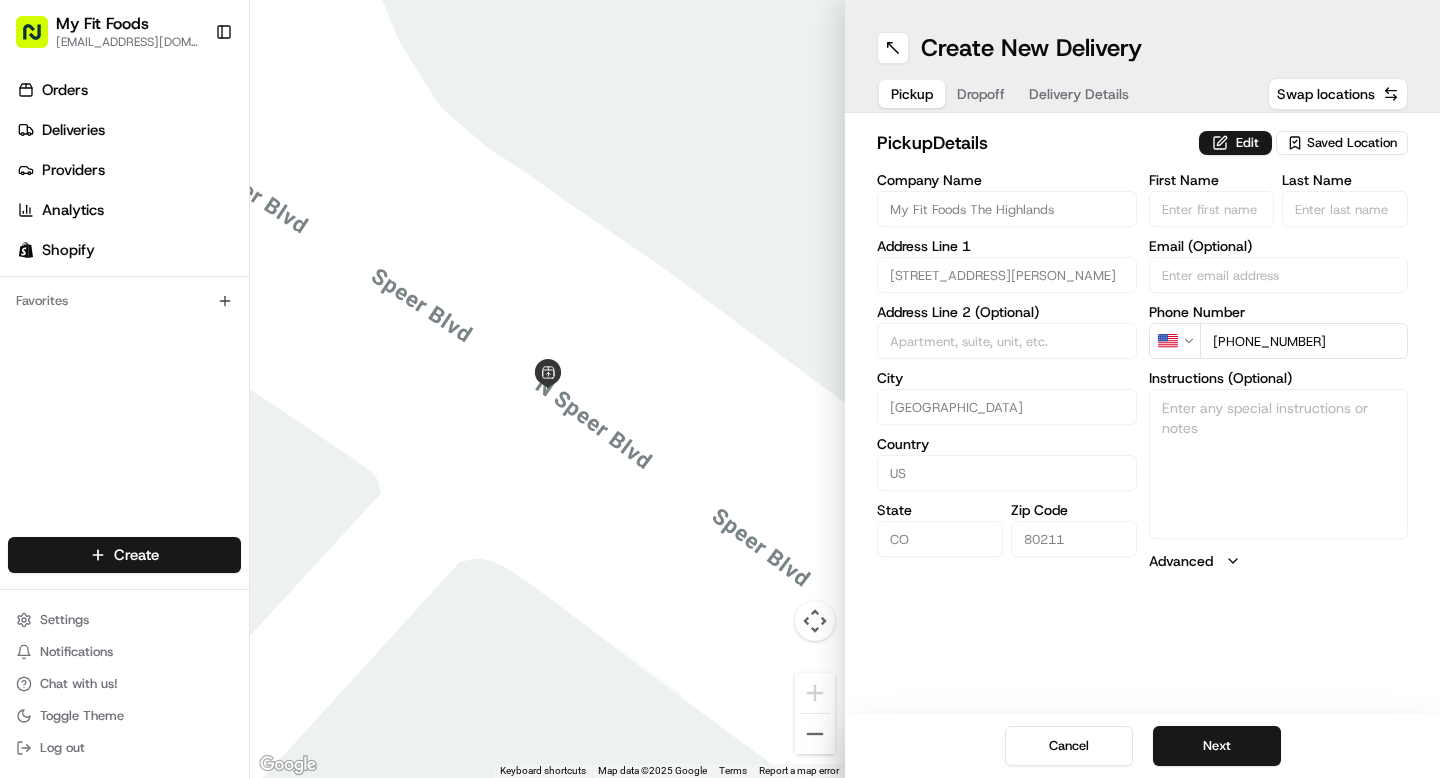 click on "Saved Location" at bounding box center [1352, 143] 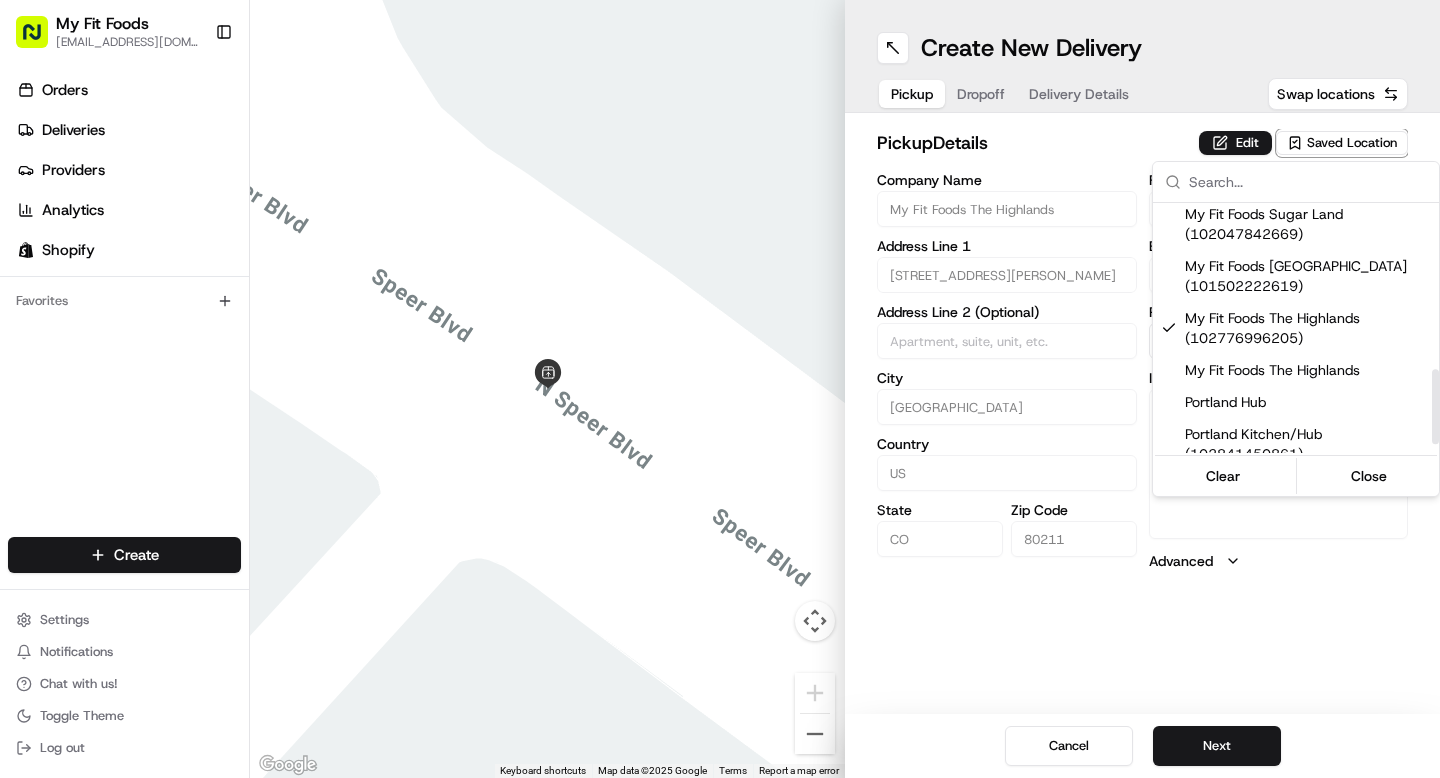 scroll, scrollTop: 575, scrollLeft: 0, axis: vertical 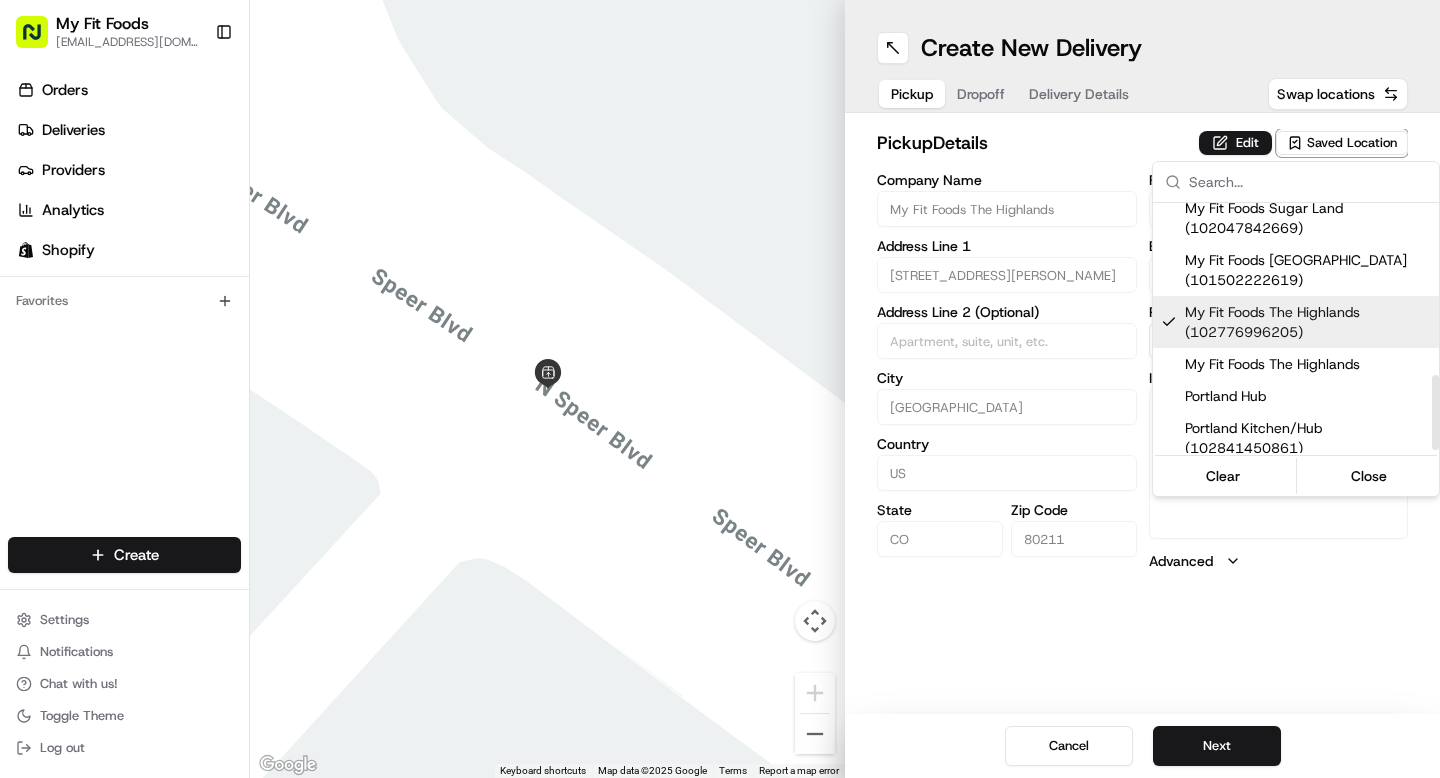 click on "My Fit Foods The Highlands (102776996205)" at bounding box center [1308, 322] 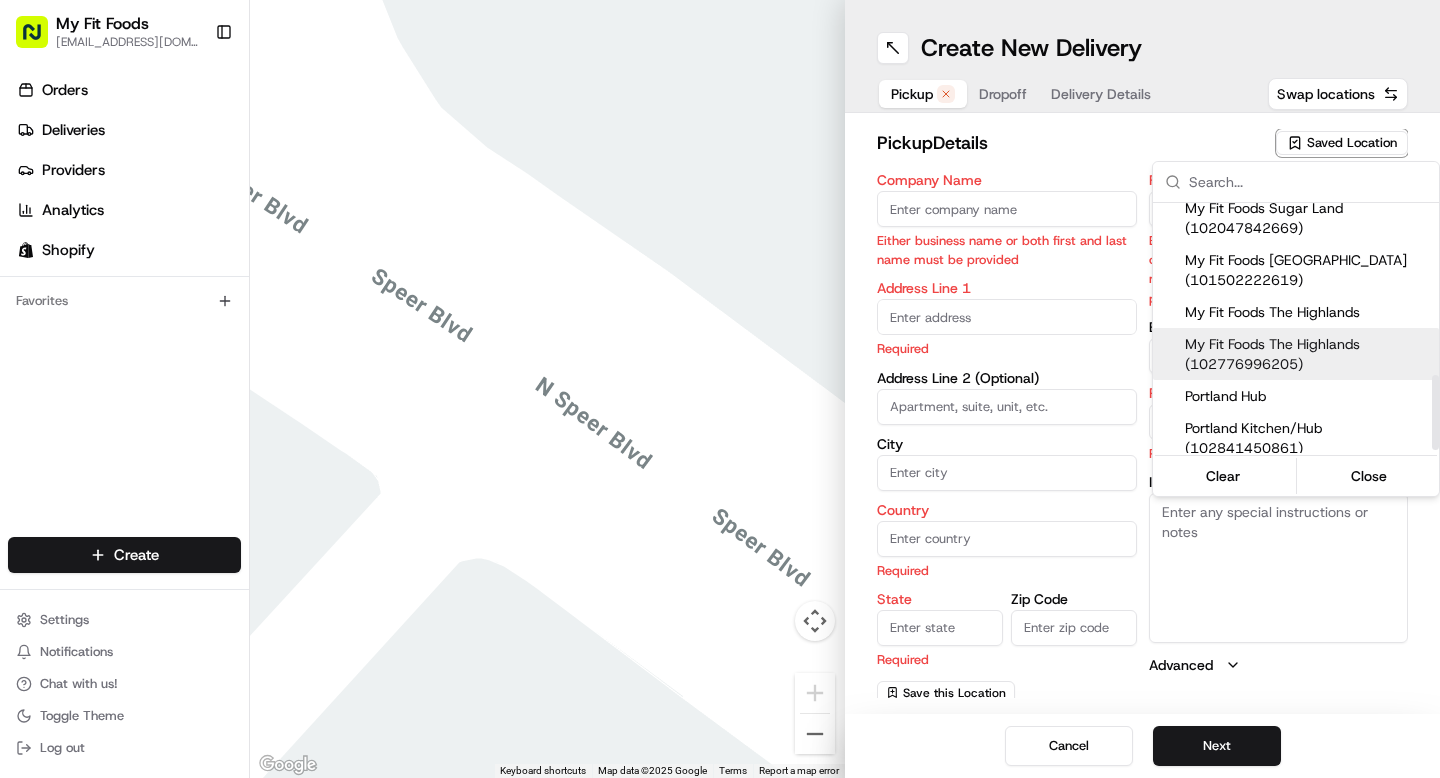 click on "My Fit Foods The Highlands (102776996205)" at bounding box center (1308, 354) 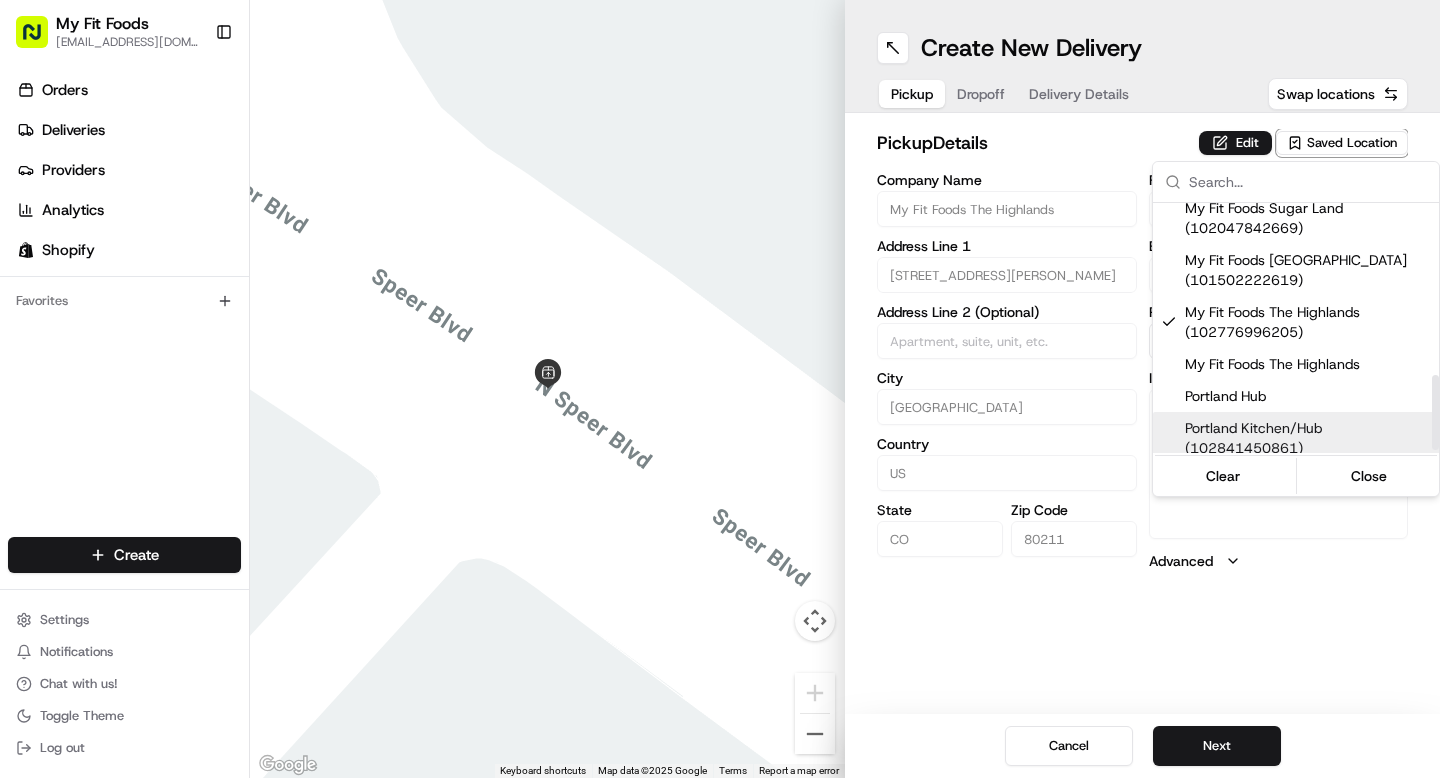 click on "My Fit Foods [EMAIL_ADDRESS][DOMAIN_NAME] Toggle Sidebar Orders Deliveries Providers Analytics Shopify Favorites Main Menu Members & Organization Organization Users Roles Preferences Customization Tracking Orchestration Automations Dispatch Strategy Optimization Strategy Locations Pickup Locations Dropoff Locations Shifts Billing Billing Refund Requests Integrations Notification Triggers Webhooks API Keys Request Logs Create Settings Notifications Chat with us! Toggle Theme Log out ← Move left → Move right ↑ Move up ↓ Move down + Zoom in - Zoom out Home Jump left by 75% End Jump right by 75% Page Up Jump up by 75% Page Down Jump down by 75% Keyboard shortcuts Map Data Map data ©2025 Google Map data ©2025 Google 2 m  Click to toggle between metric and imperial units Terms Report a map error Create New Delivery Pickup Dropoff Delivery Details Swap locations pickup  Details  Edit Saved Location Company Name My Fit Foods The Highlands Address Line [GEOGRAPHIC_DATA][STREET_ADDRESS][PERSON_NAME] Address Line 2 (Optional)" at bounding box center [720, 389] 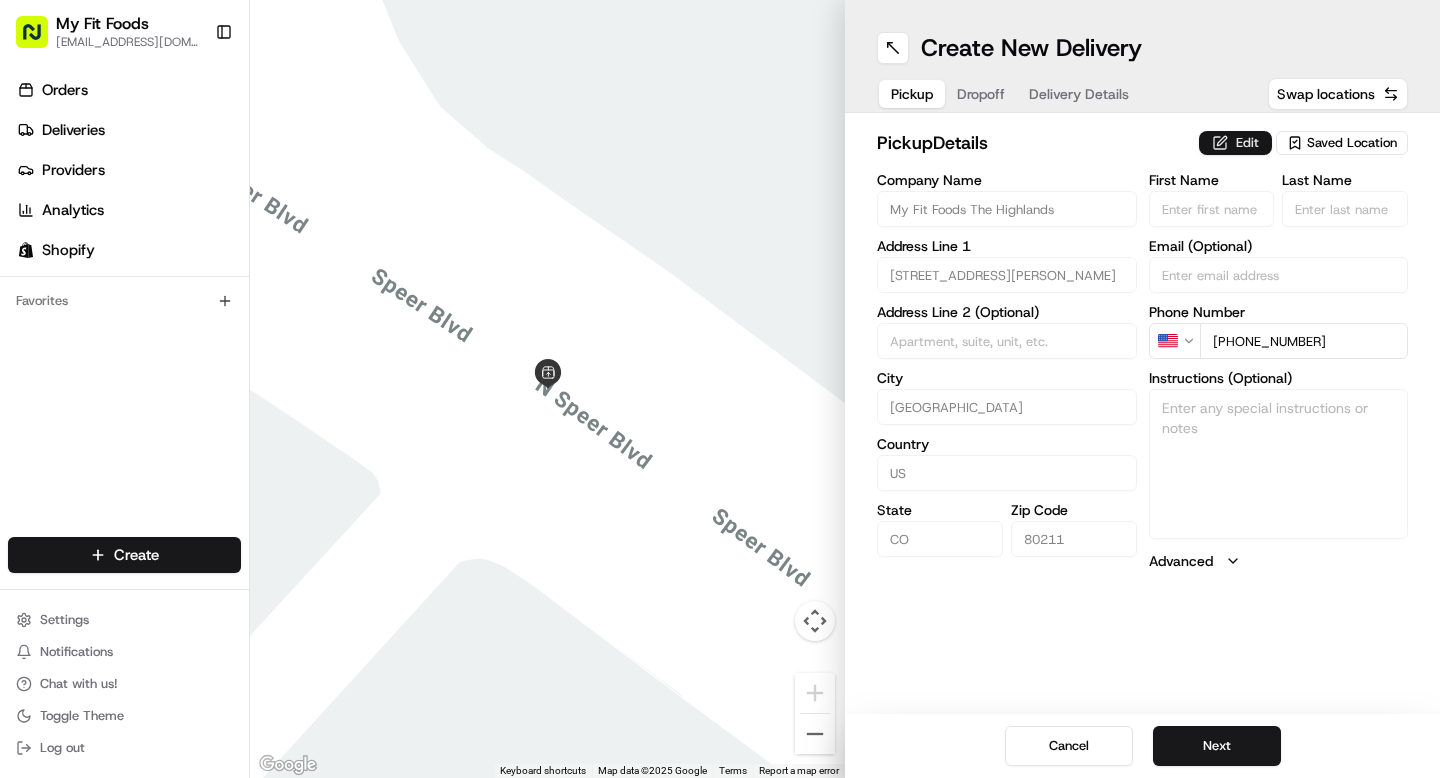 click on "Edit" at bounding box center [1235, 143] 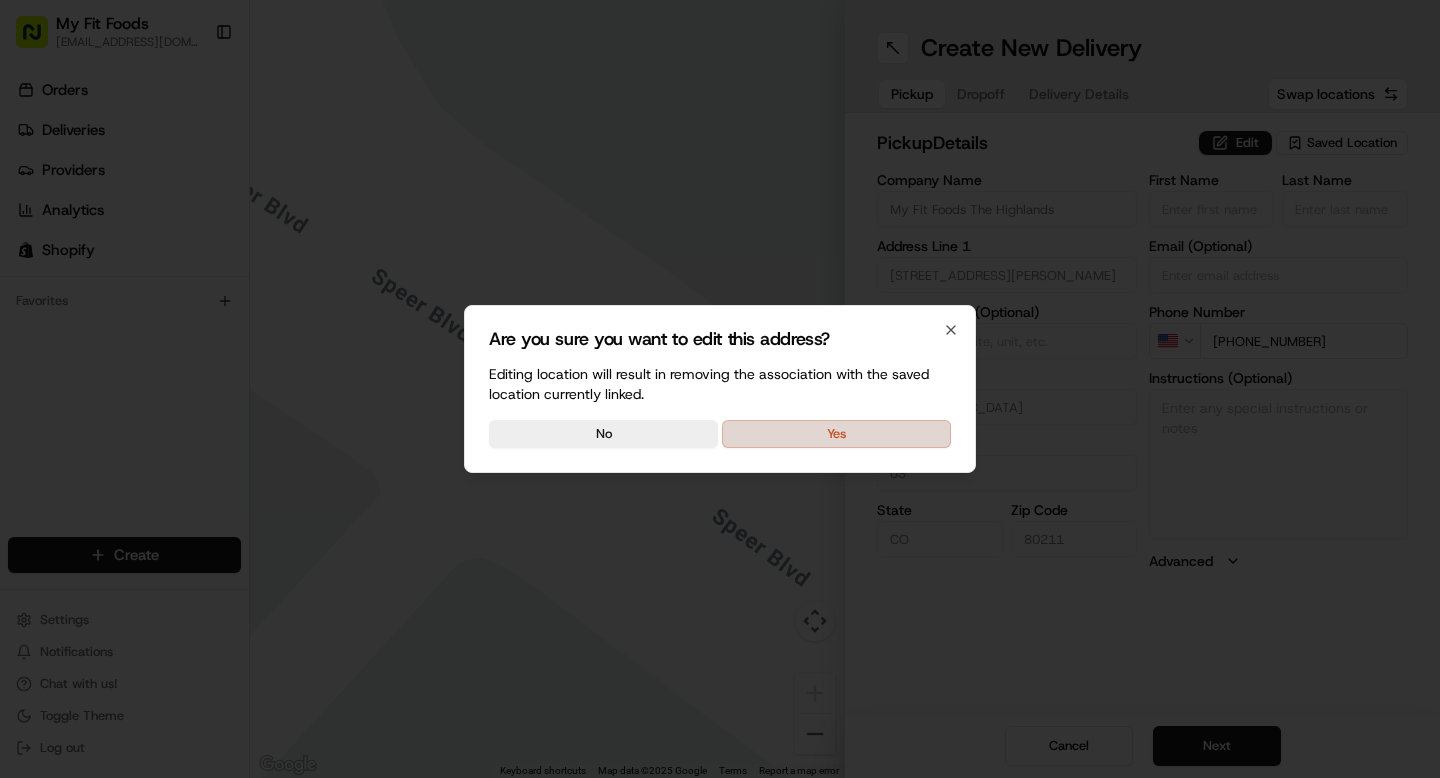 click on "Yes" at bounding box center (836, 434) 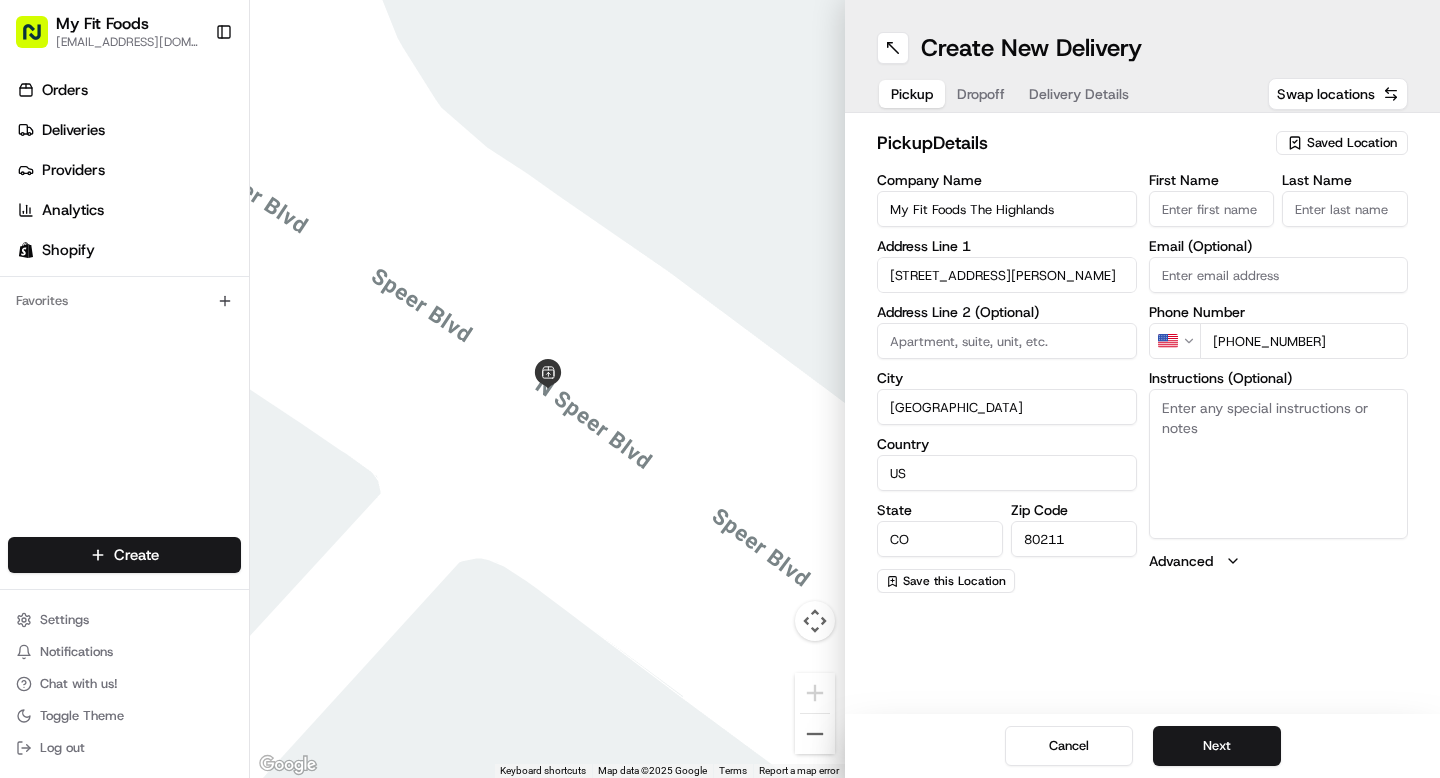 click on "Instructions (Optional)" at bounding box center [1279, 464] 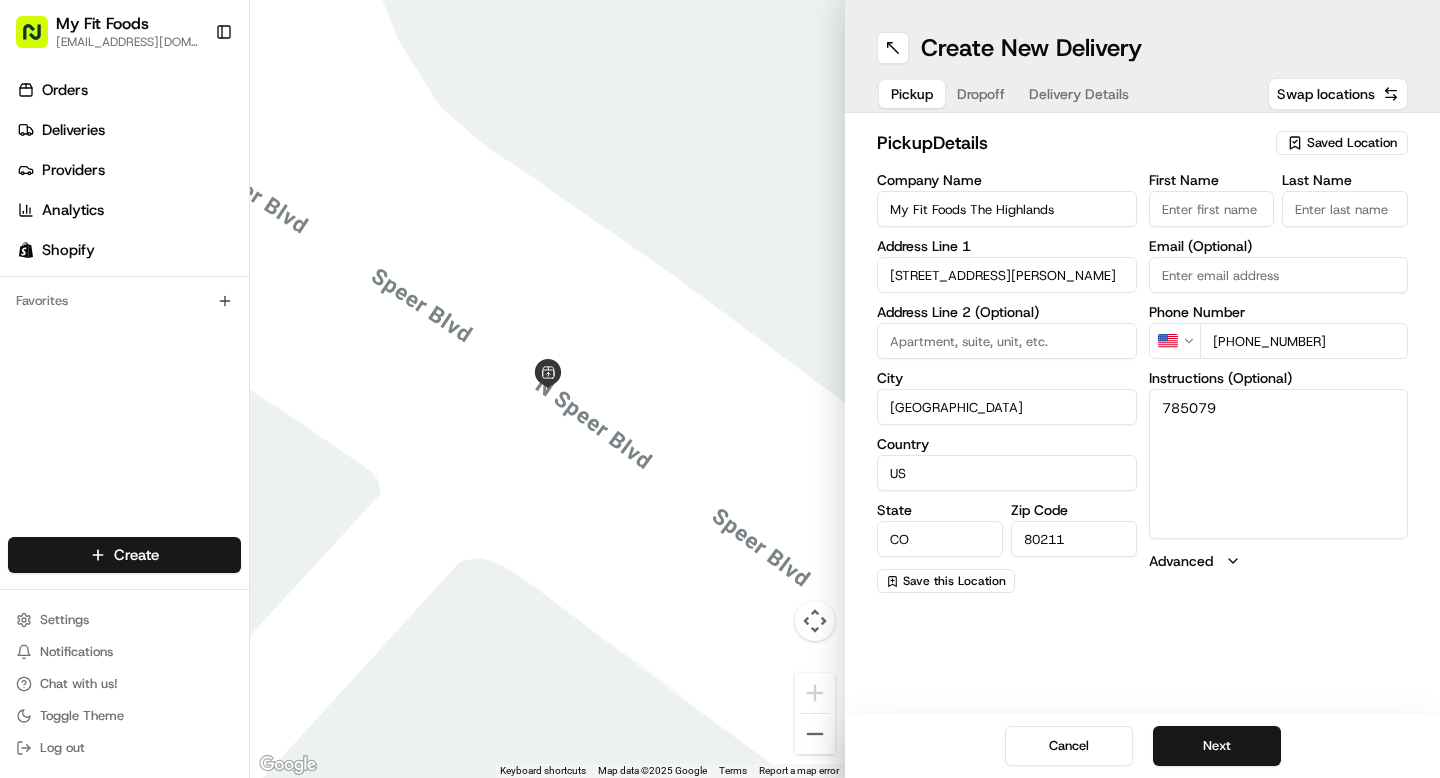 click on "785079" at bounding box center (1279, 464) 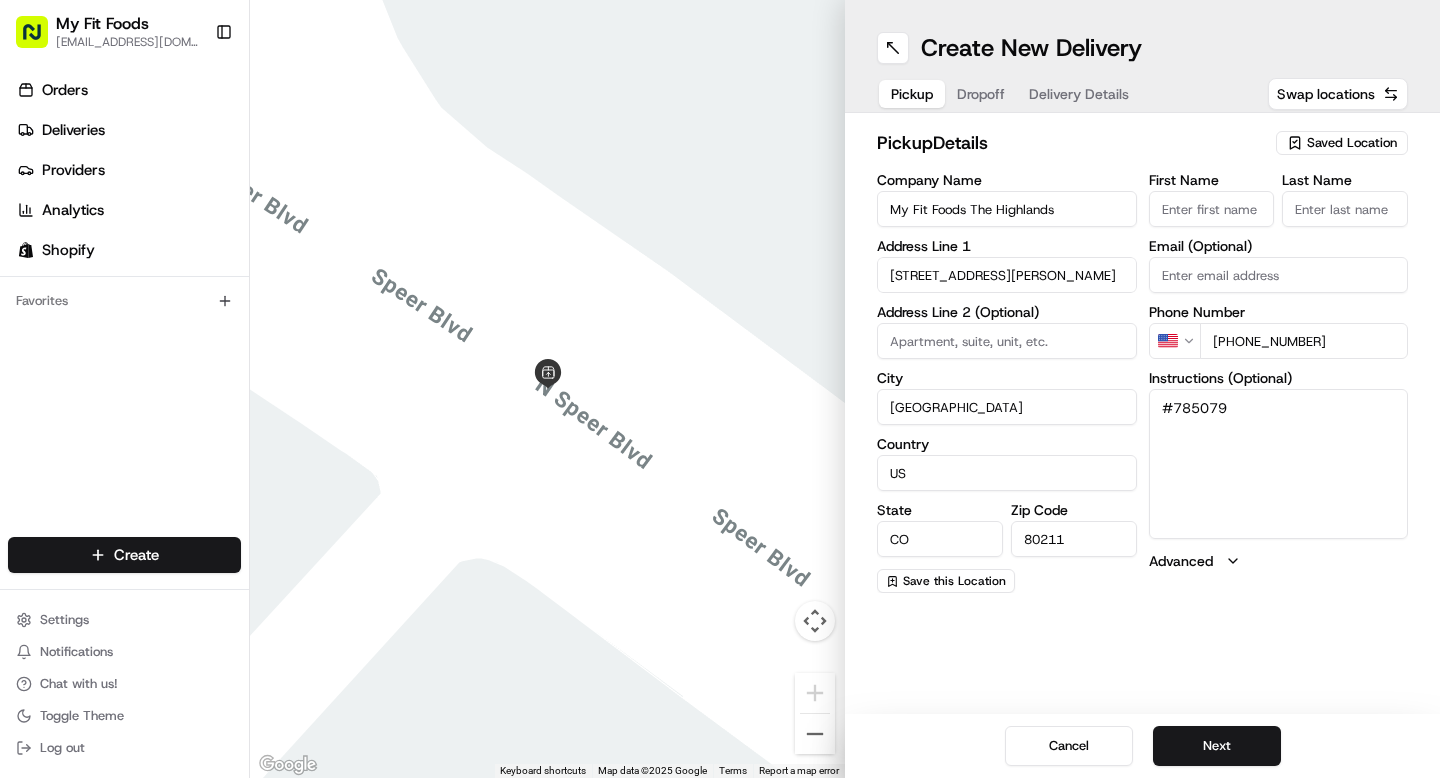 click on "#785079" at bounding box center [1279, 464] 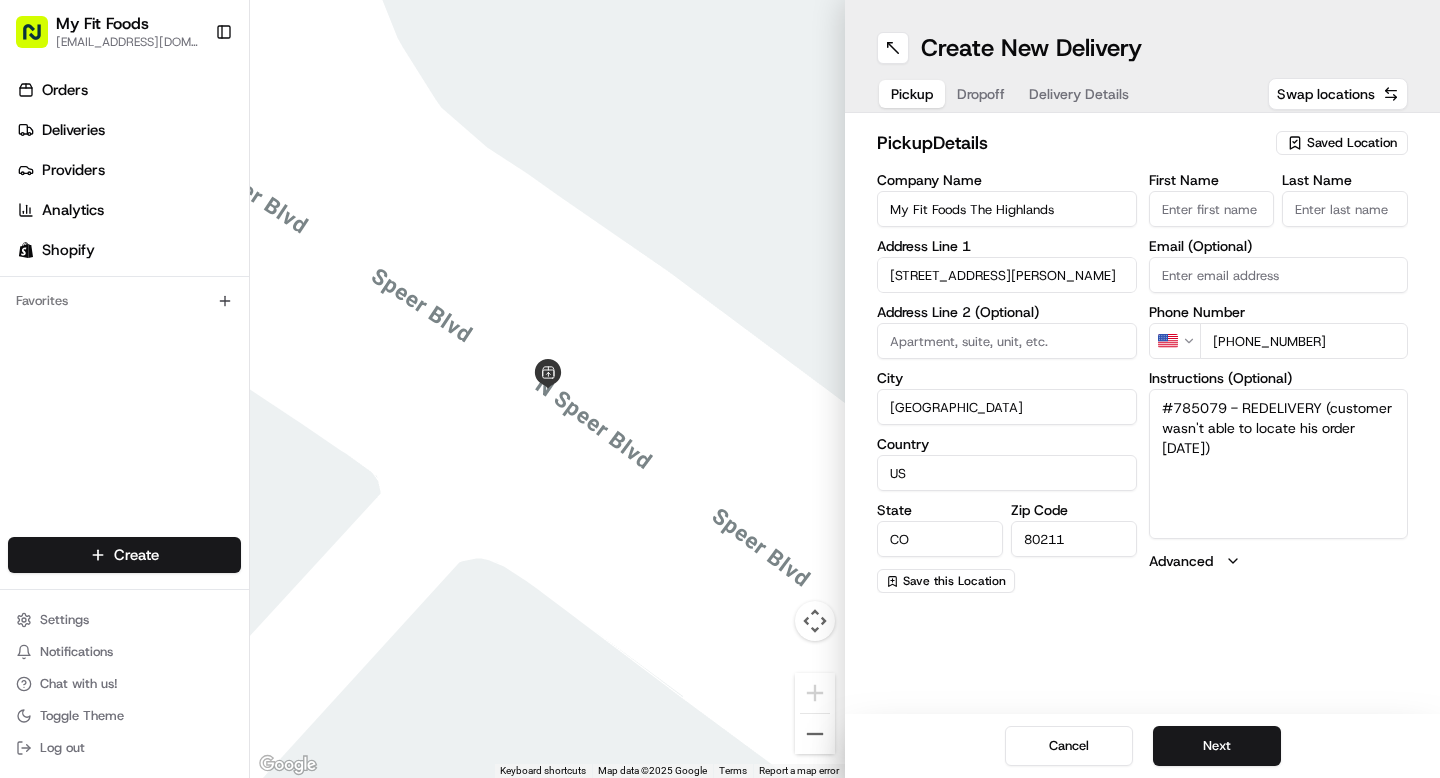 drag, startPoint x: 1282, startPoint y: 446, endPoint x: 1091, endPoint y: 397, distance: 197.1852 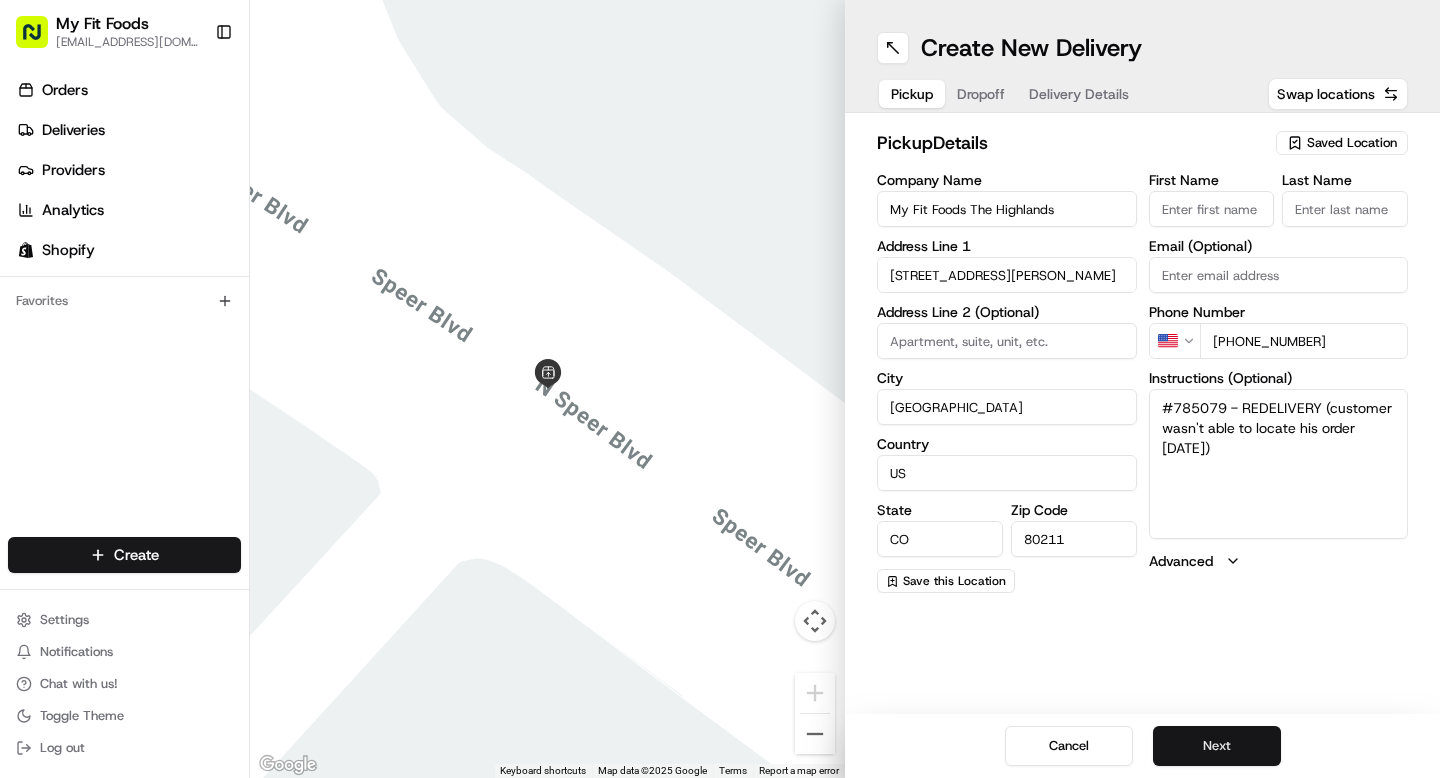 type on "#785079 - REDELIVERY (customer wasn't able to locate his order [DATE])" 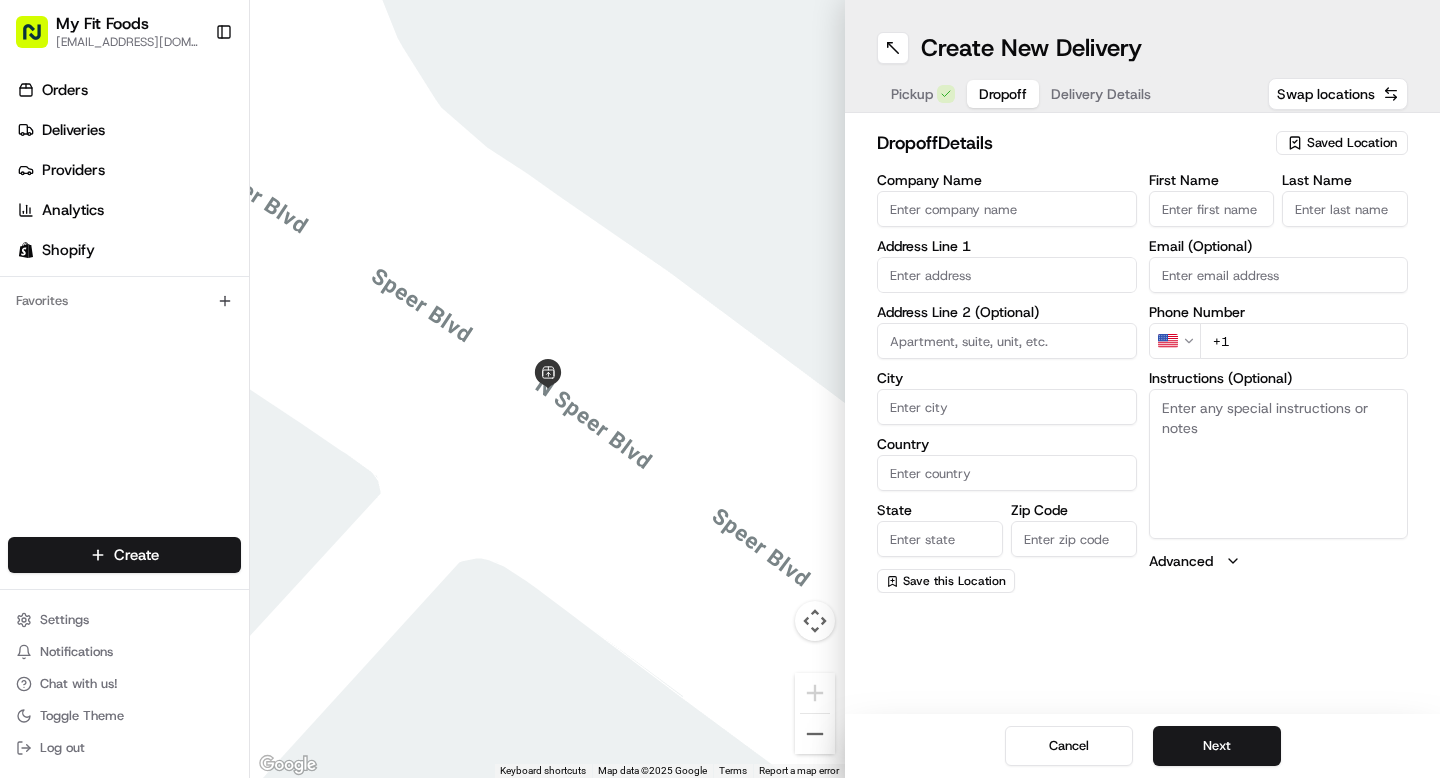 click on "First Name" at bounding box center [1212, 209] 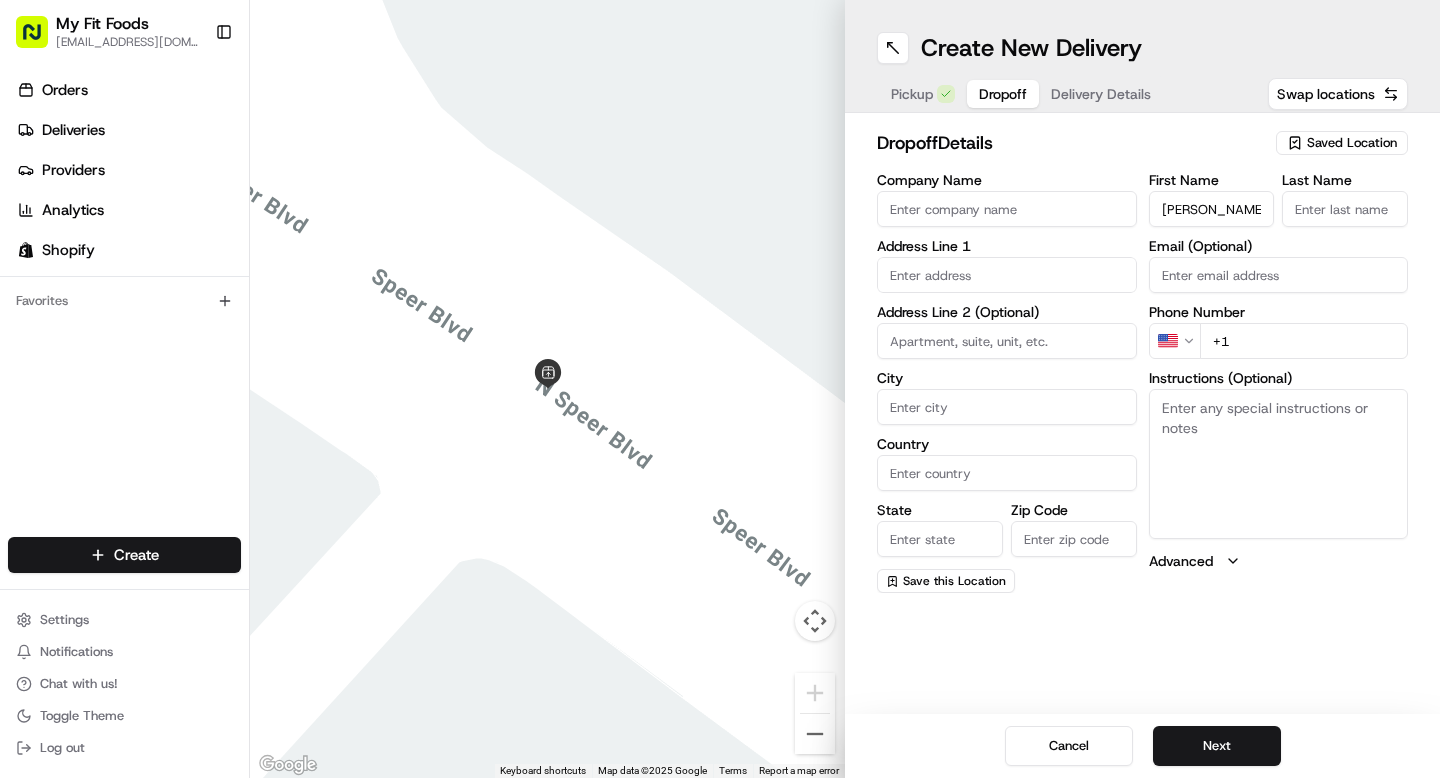 type on "[PERSON_NAME]" 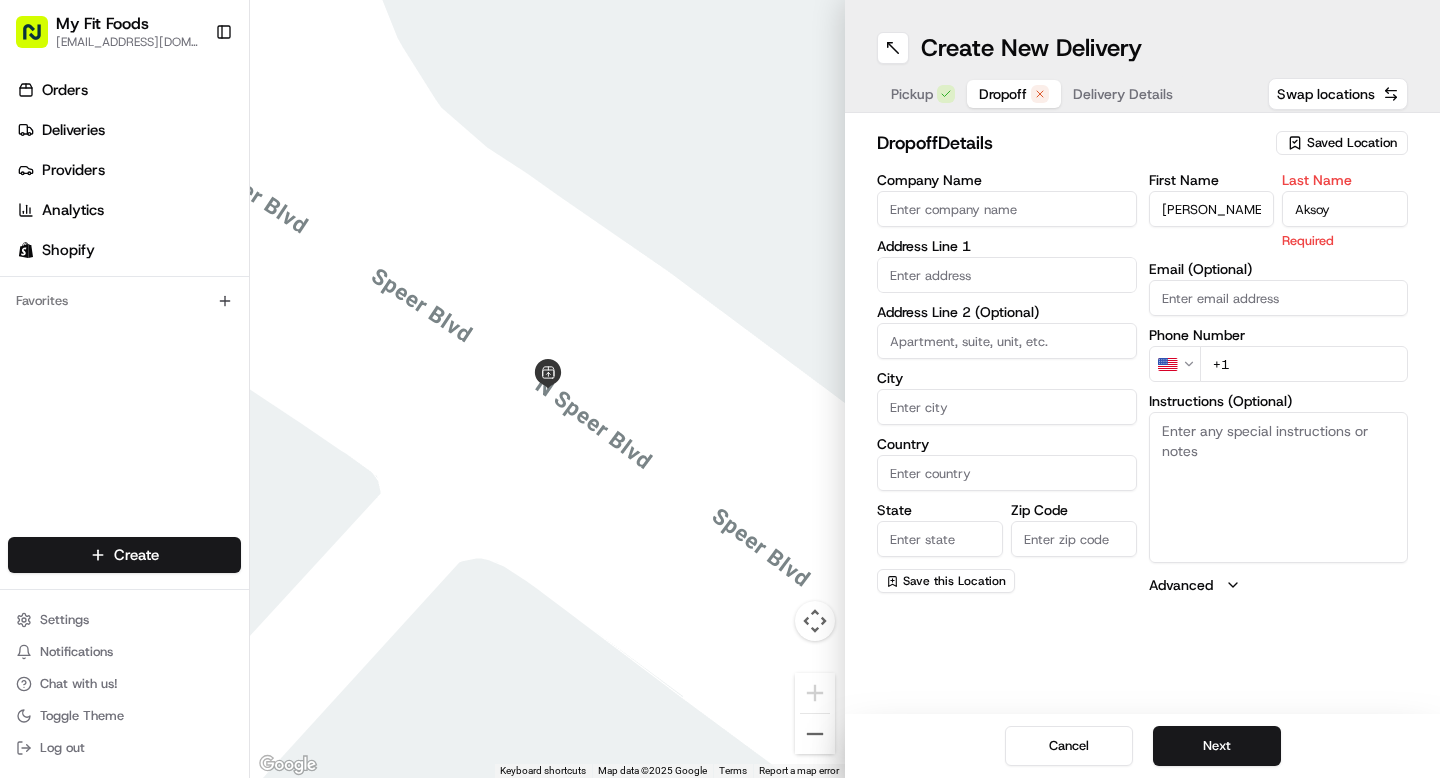 type on "Aksoy" 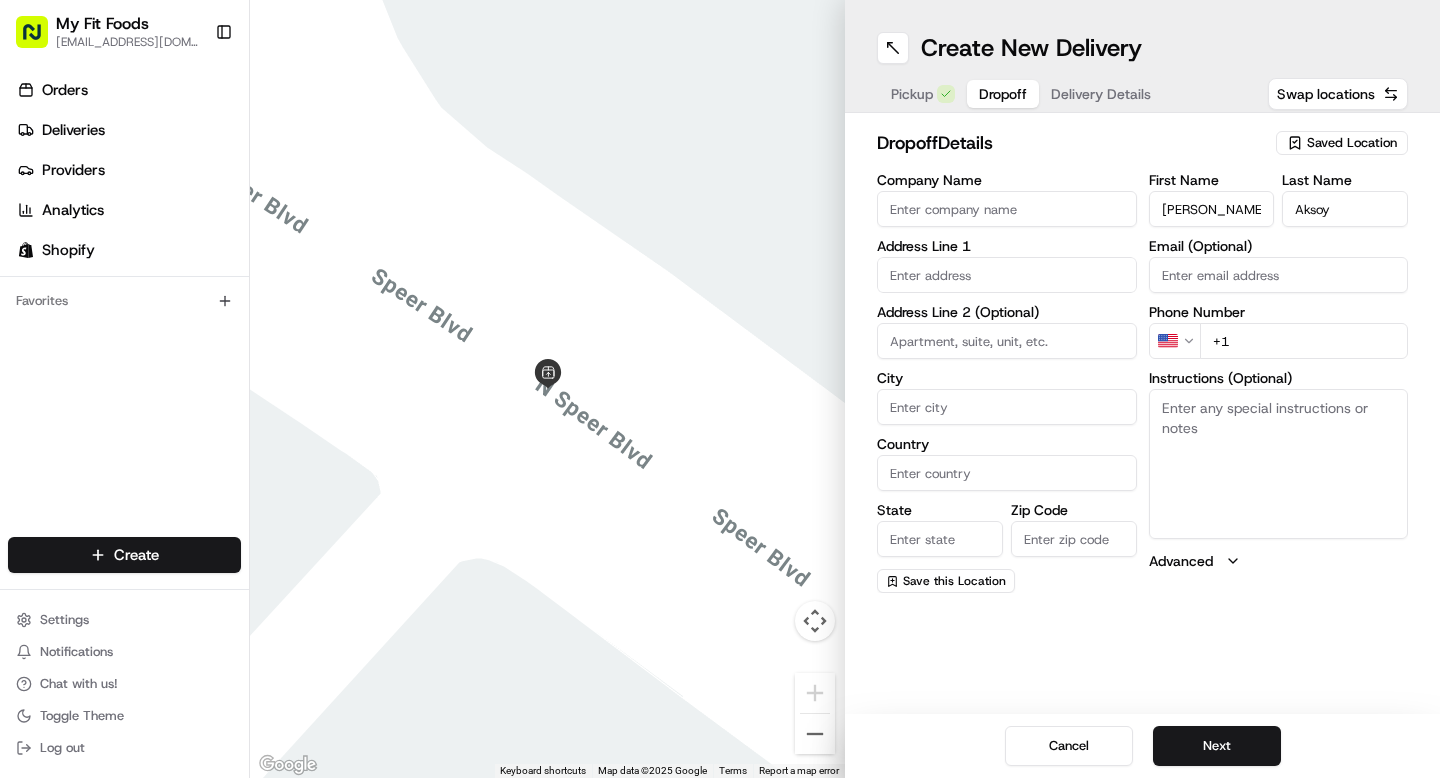 paste on "#785079 - REDELIVERY (customer wasn't able to locate his order [DATE])" 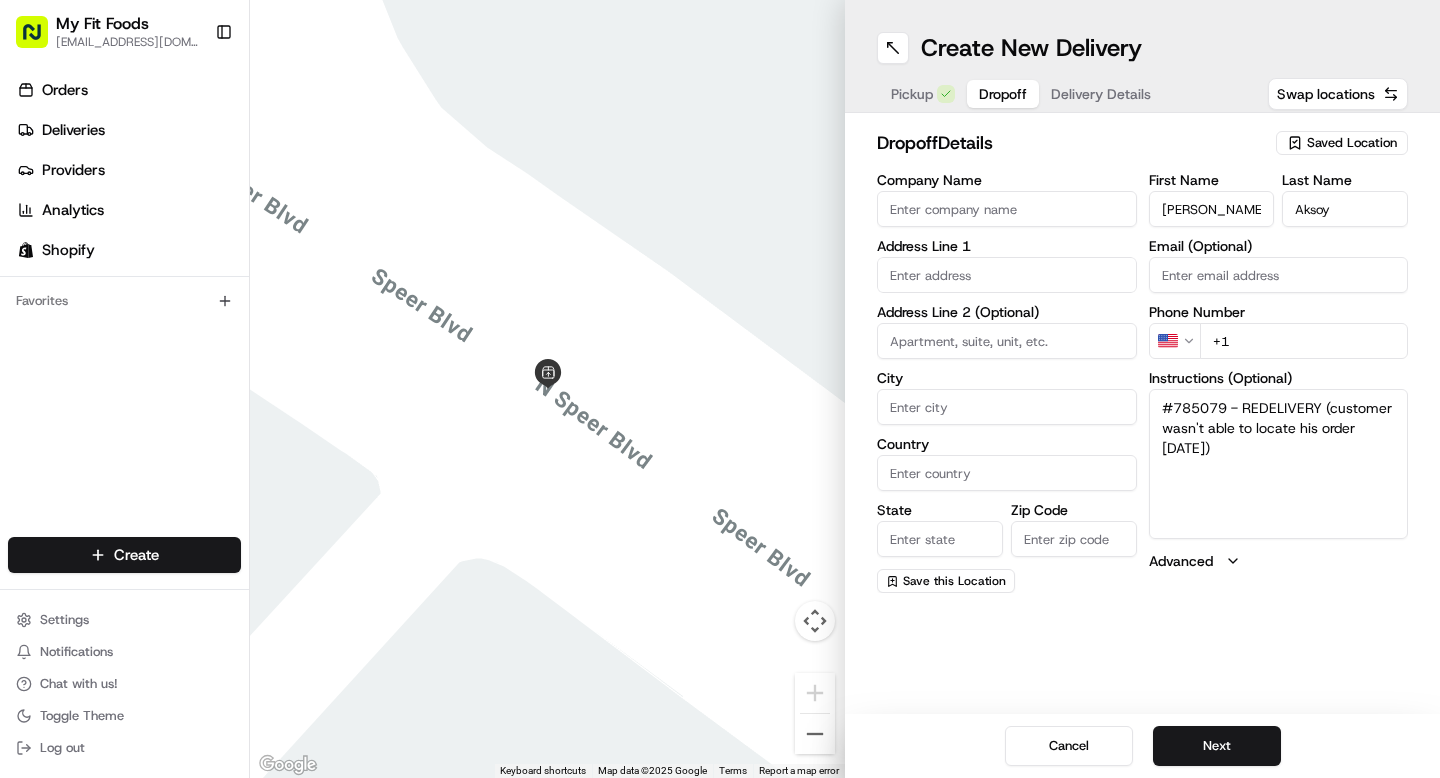 type on "#785079 - REDELIVERY (customer wasn't able to locate his order [DATE])" 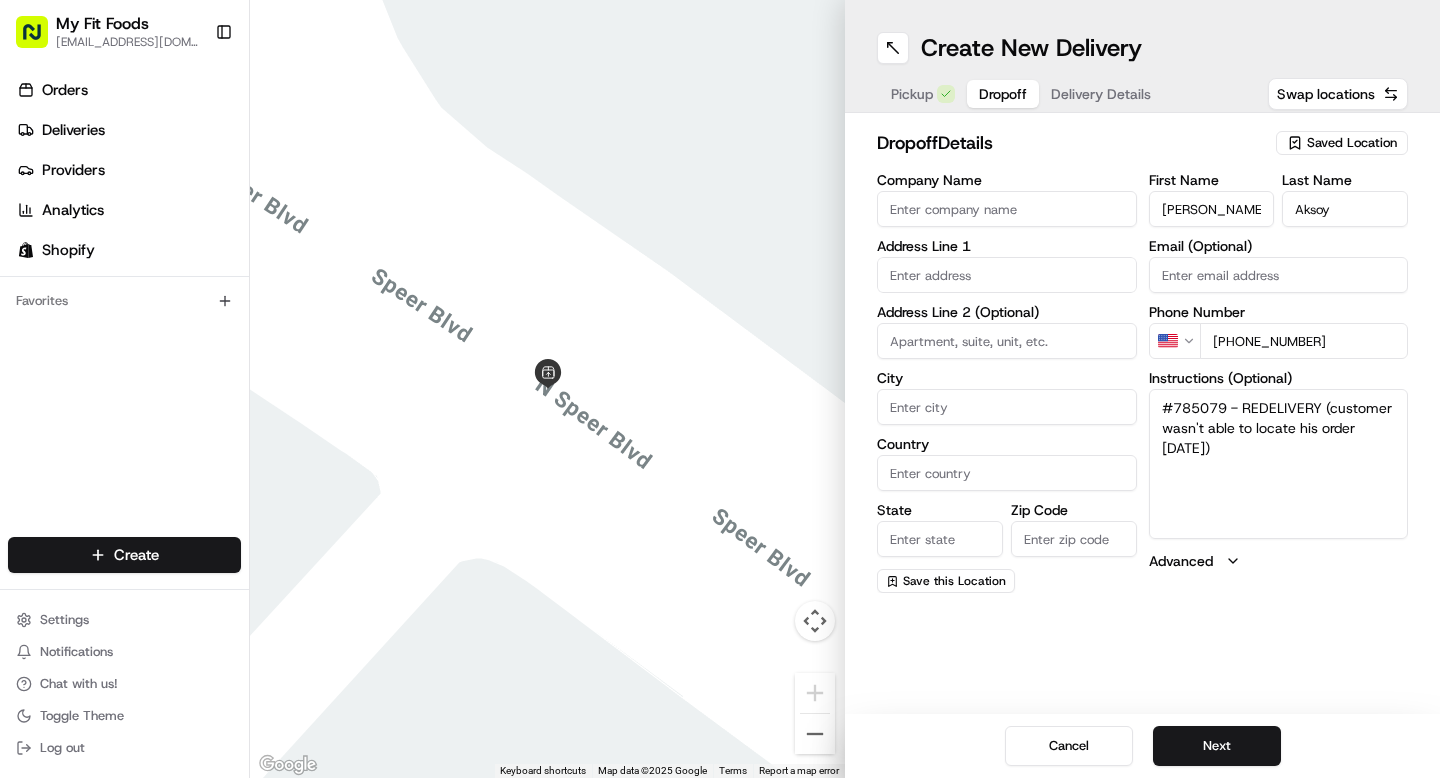 type on "[PHONE_NUMBER]" 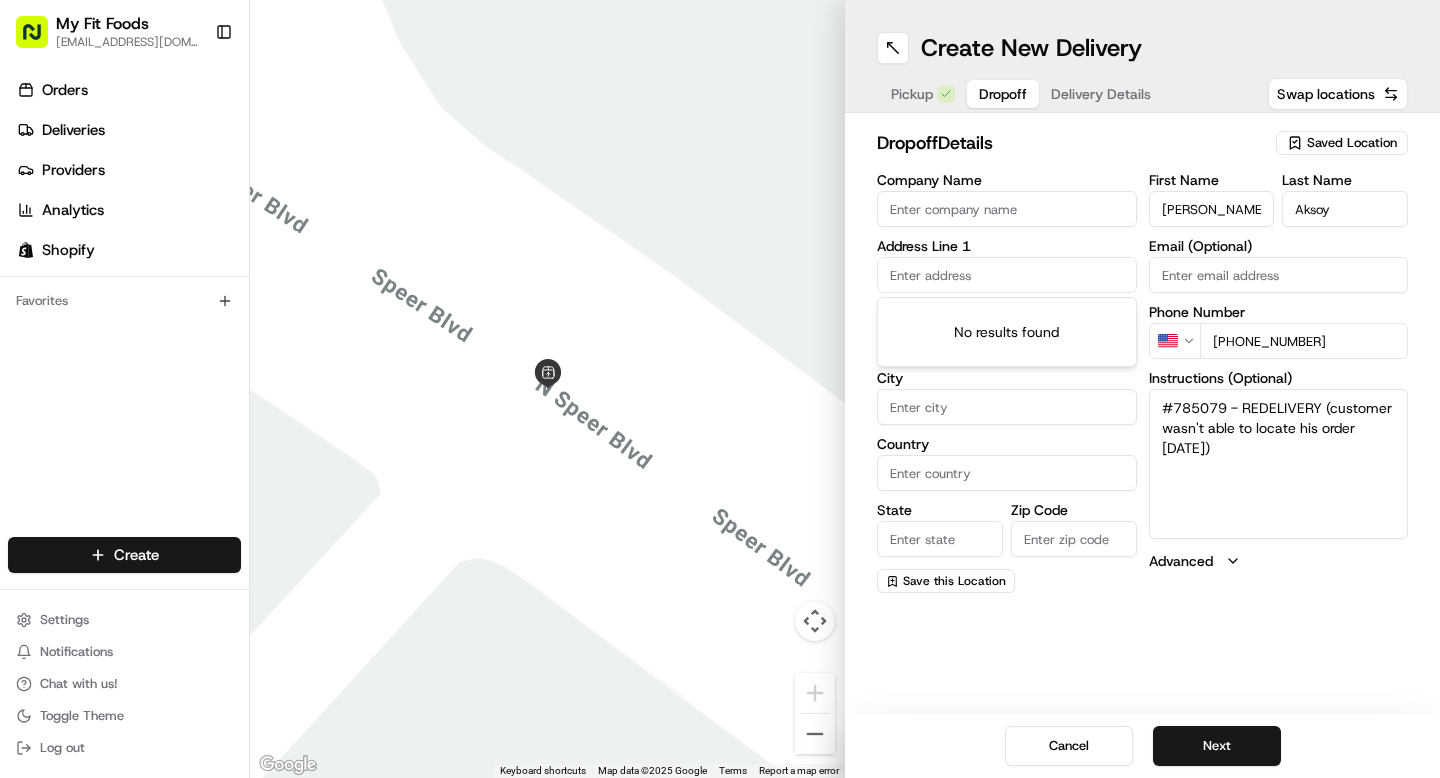 paste on "[STREET_ADDRESS]" 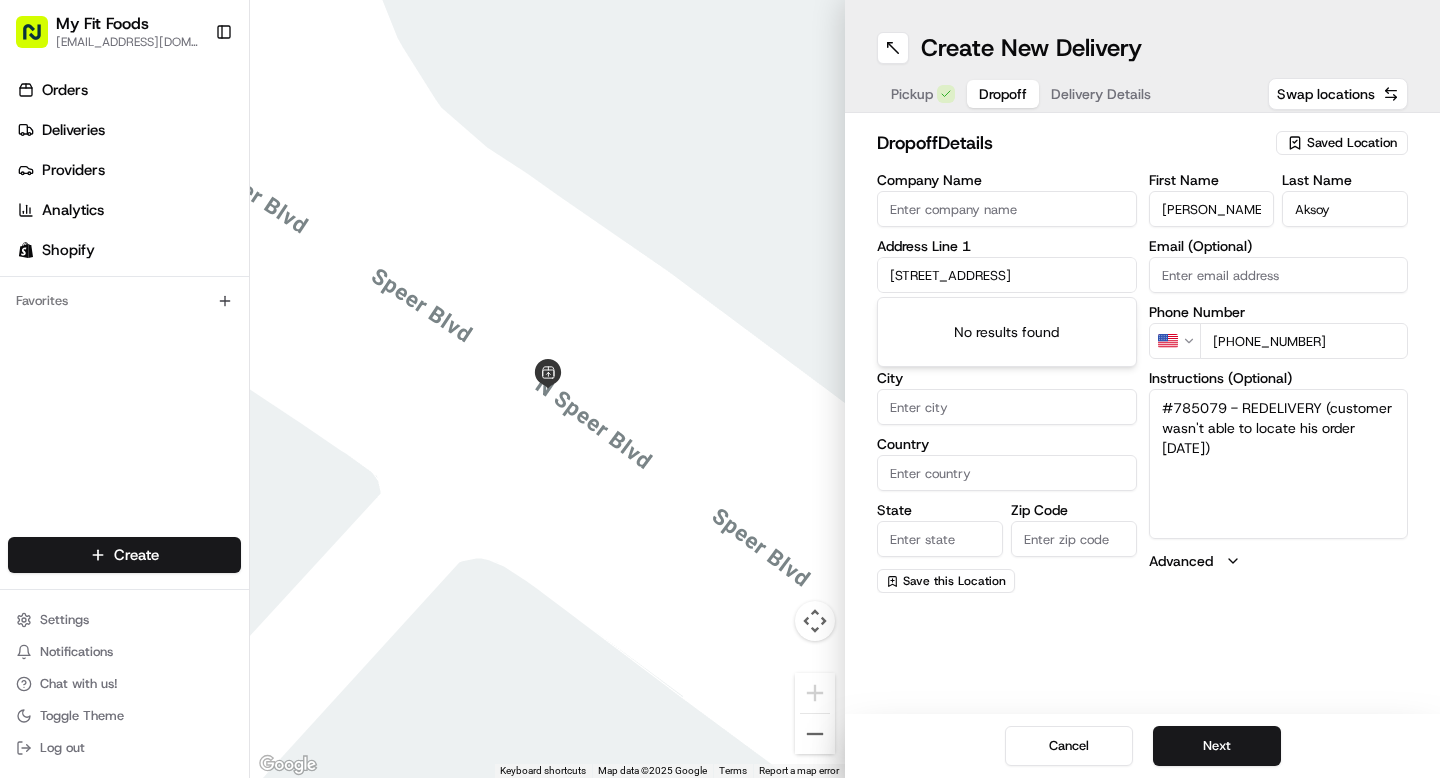 scroll, scrollTop: 0, scrollLeft: 35, axis: horizontal 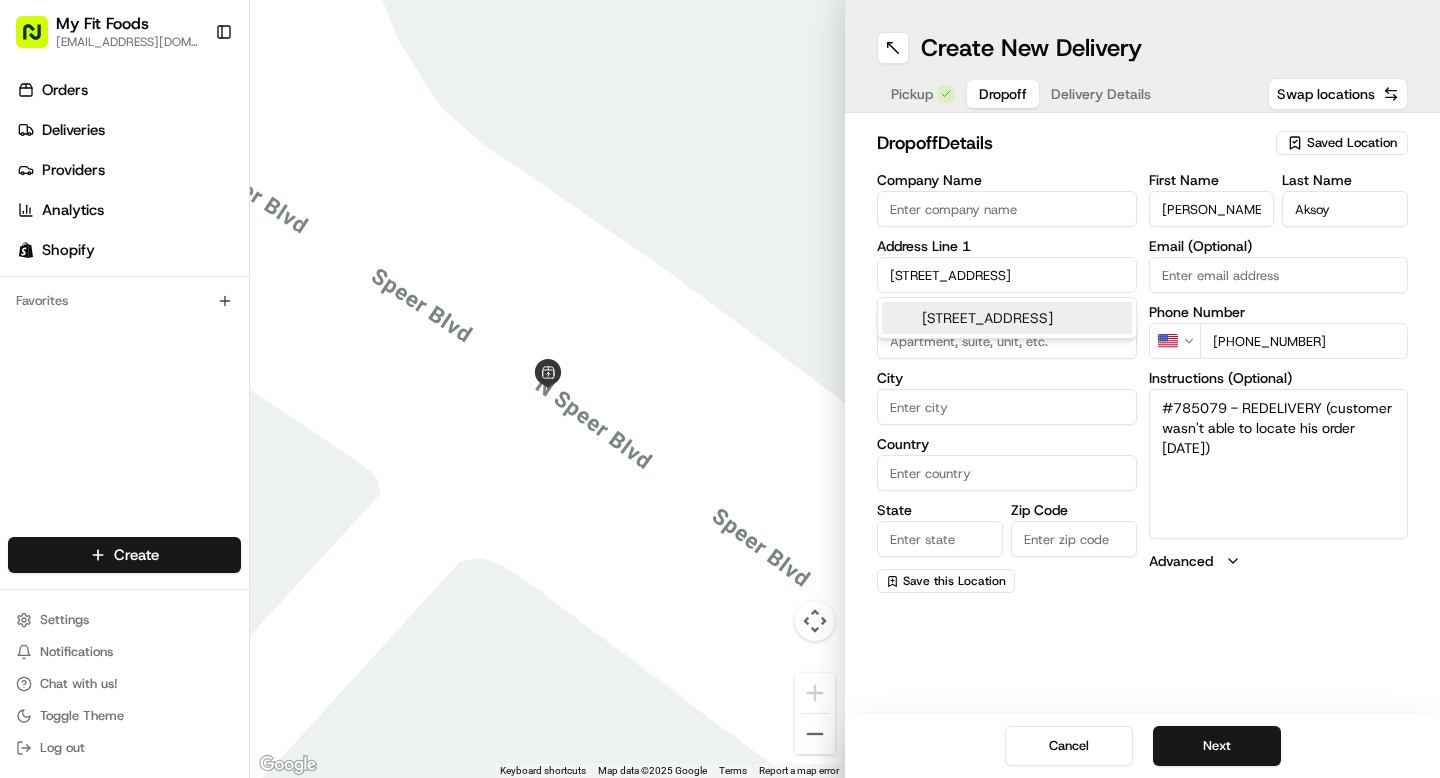 click on "[STREET_ADDRESS]" at bounding box center (1007, 318) 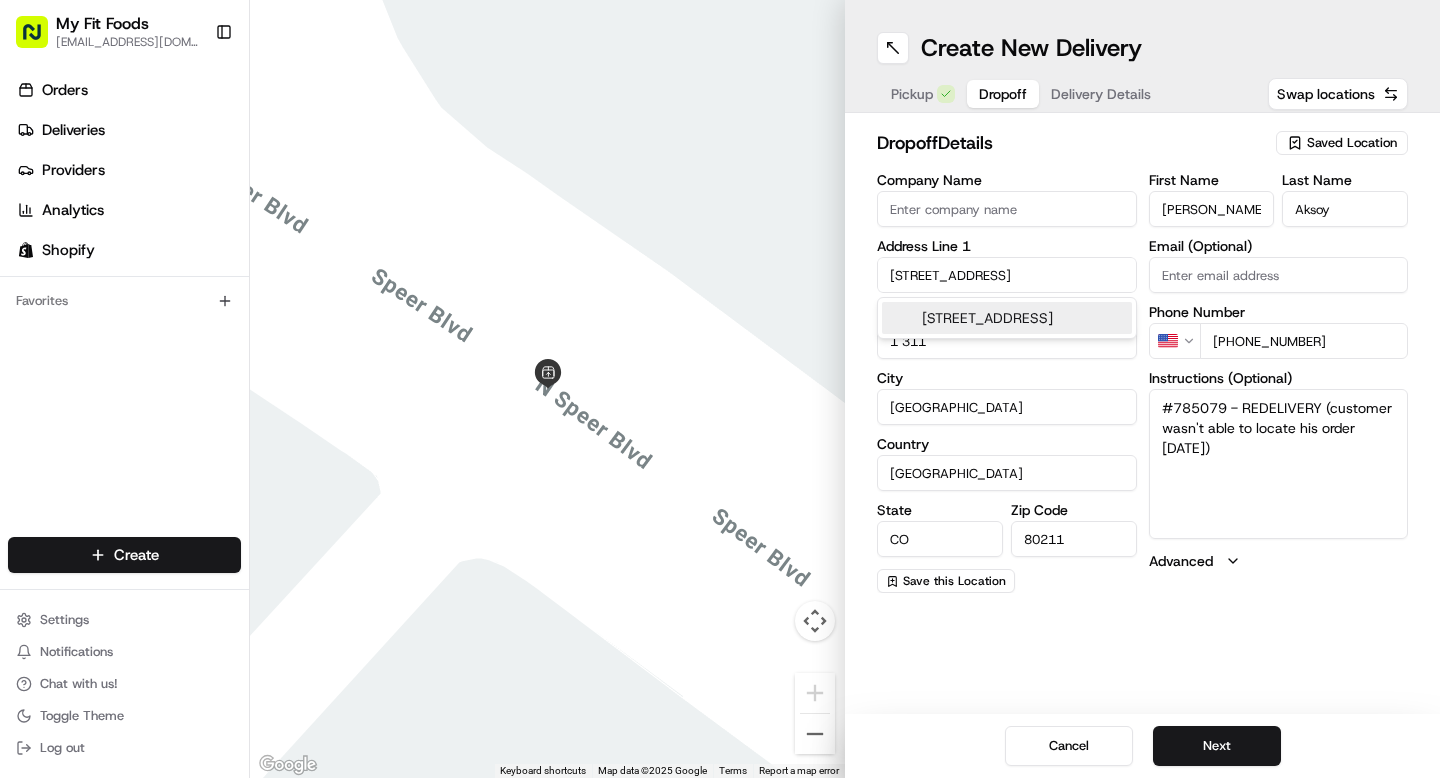 type on "[STREET_ADDRESS]" 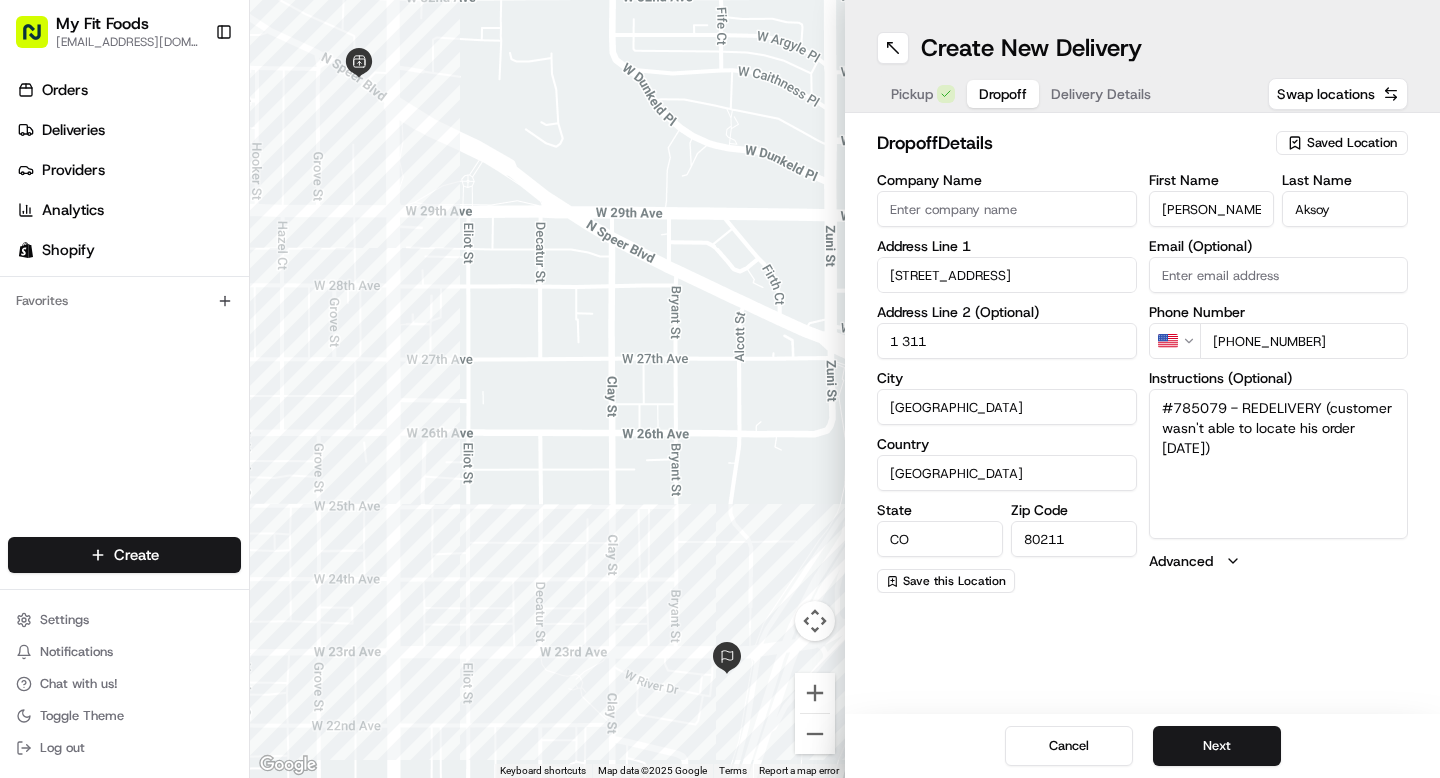 click on "1 311" at bounding box center (1007, 341) 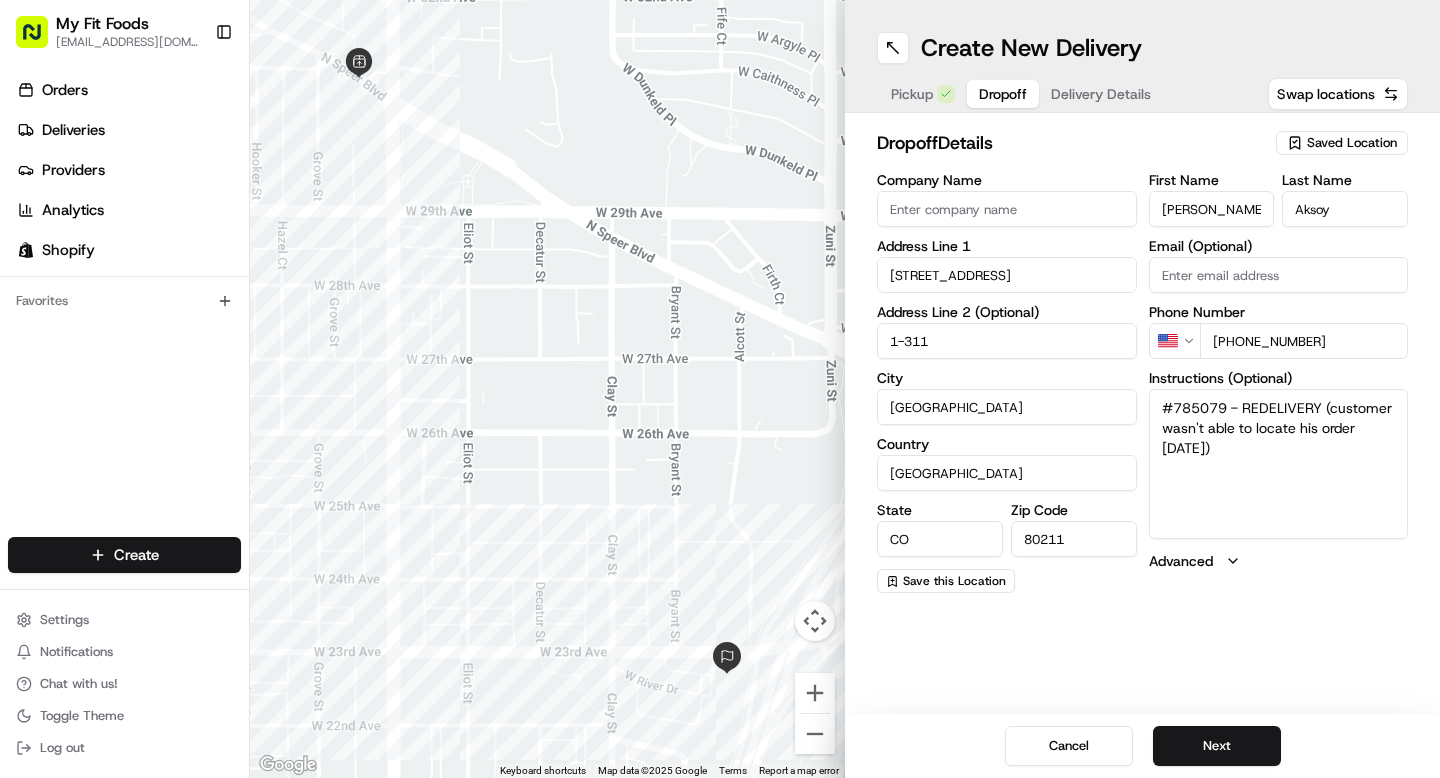 type on "1-311" 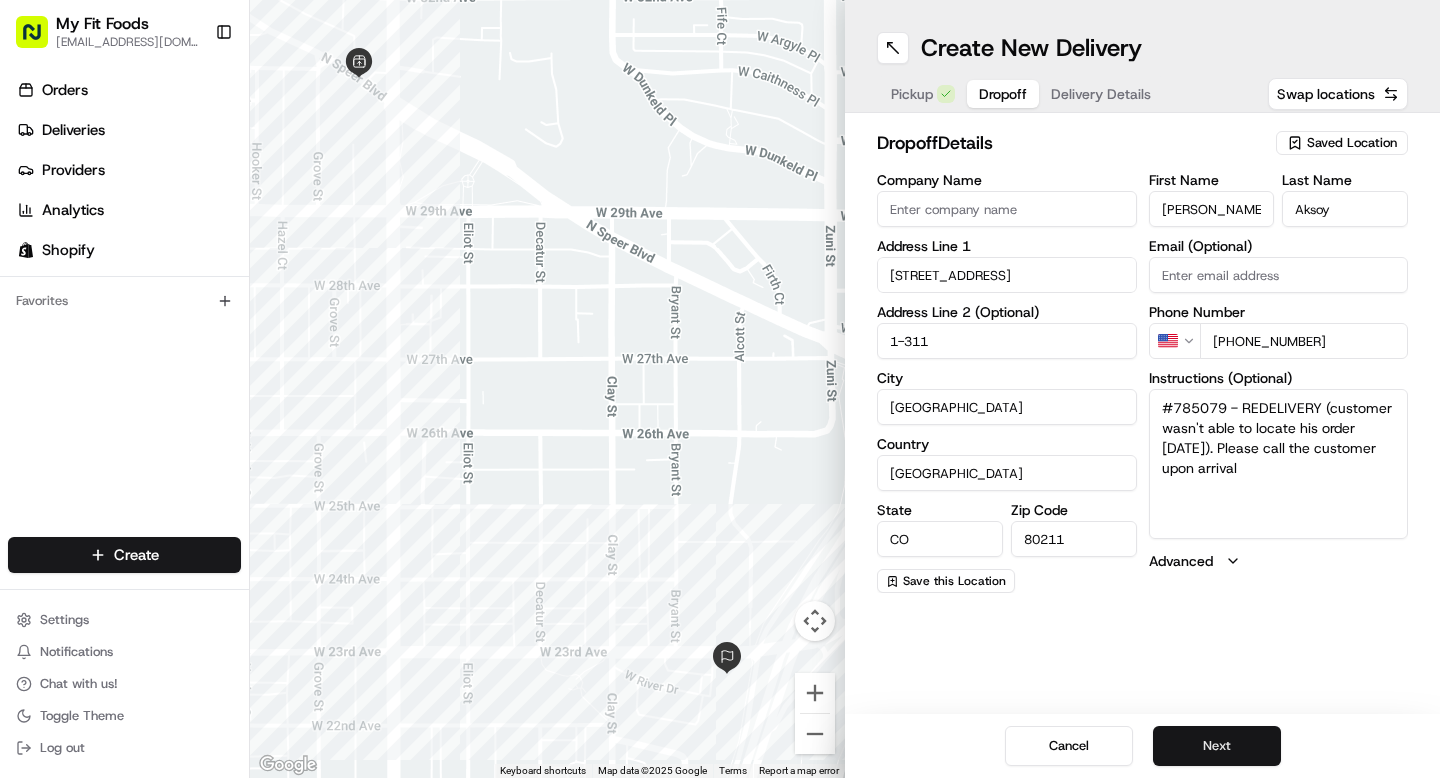 type on "#785079 - REDELIVERY (customer wasn't able to locate his order [DATE]). Please call the customer upon arrival" 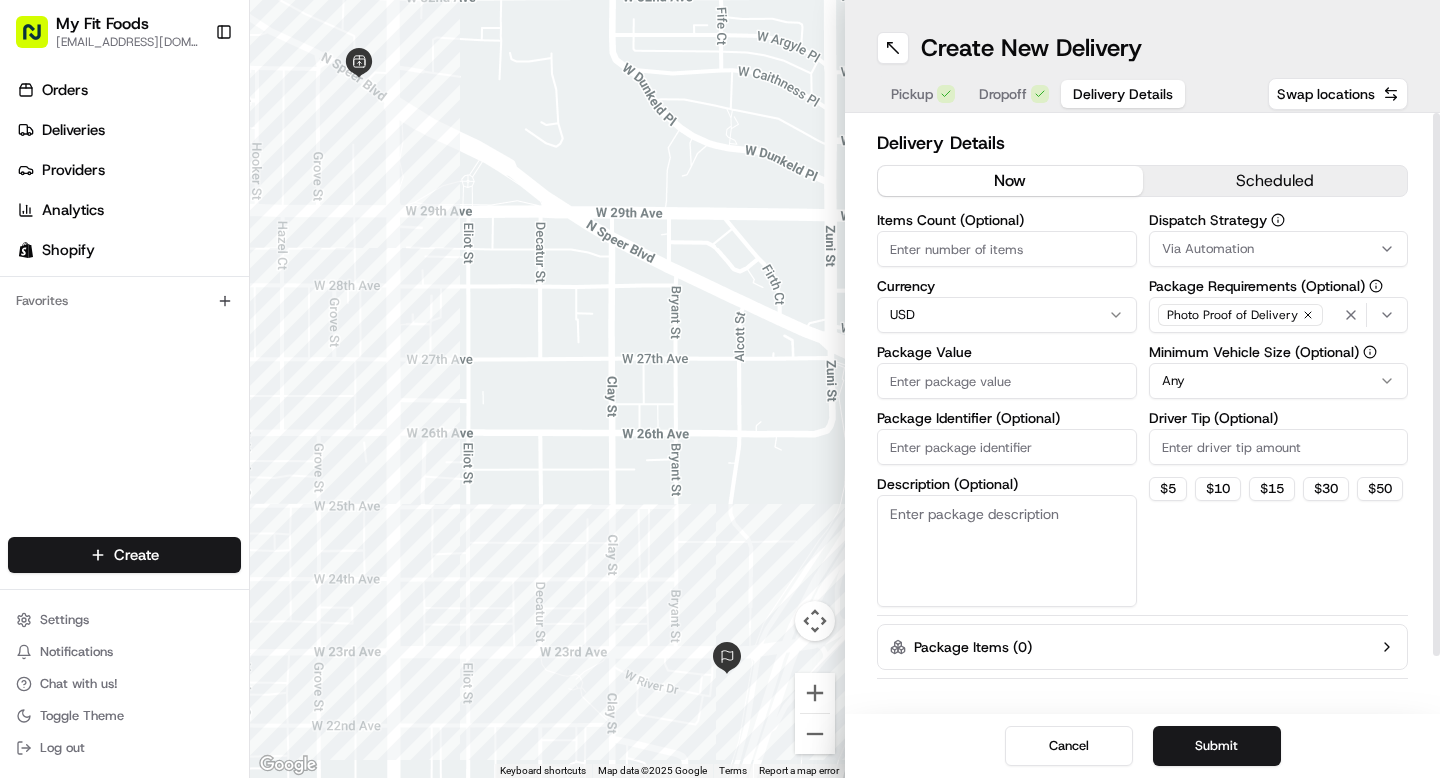 click on "scheduled" at bounding box center [1275, 181] 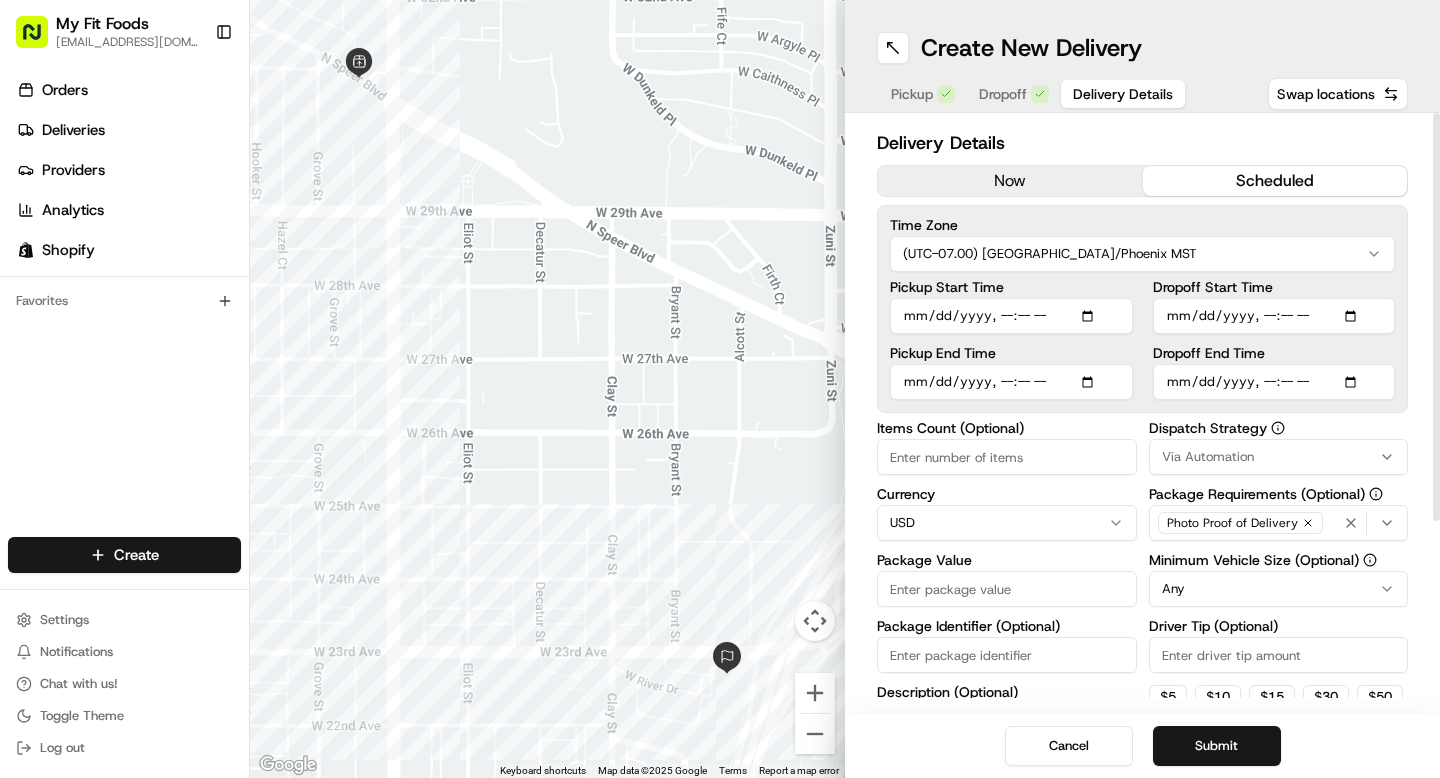 click on "Pickup Start Time" at bounding box center [1011, 316] 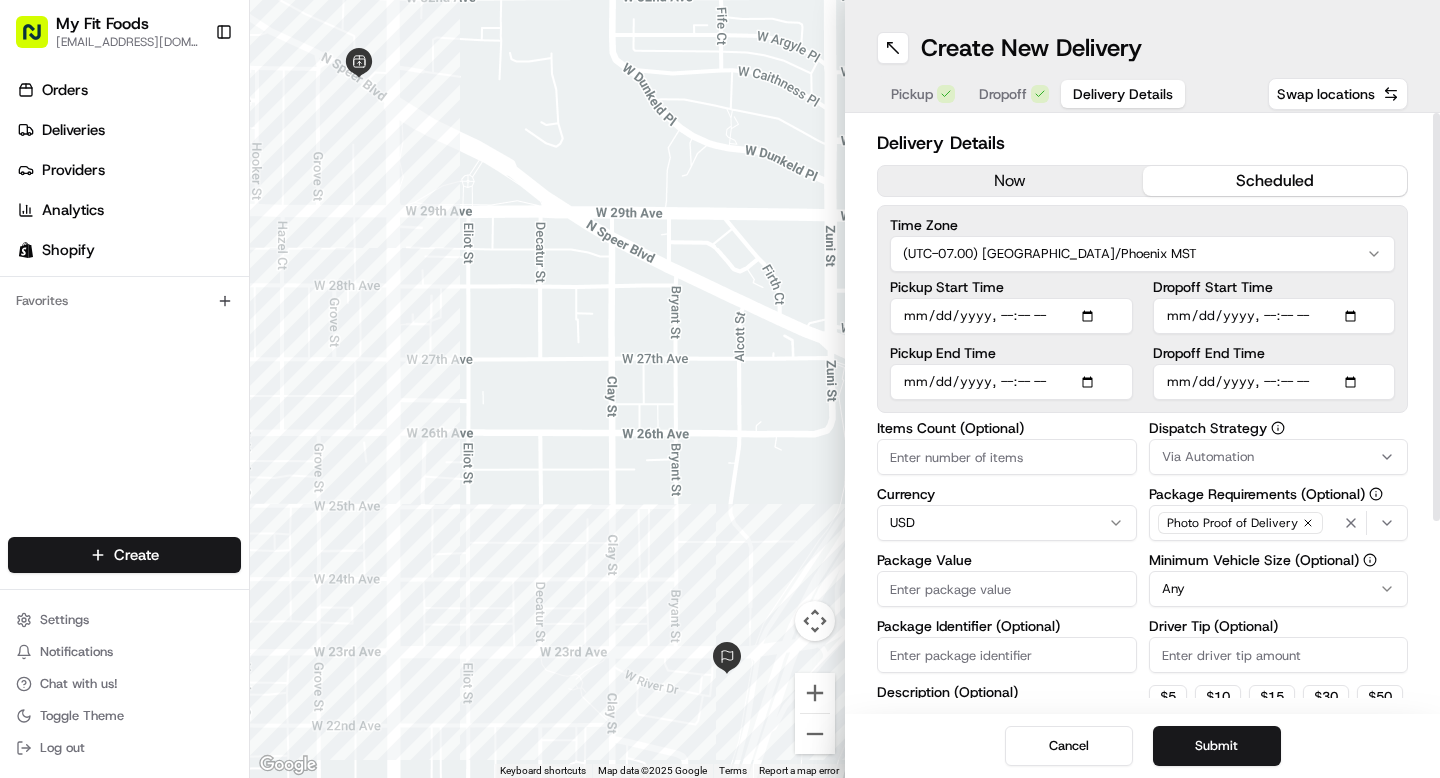 type on "[DATE]T07:00" 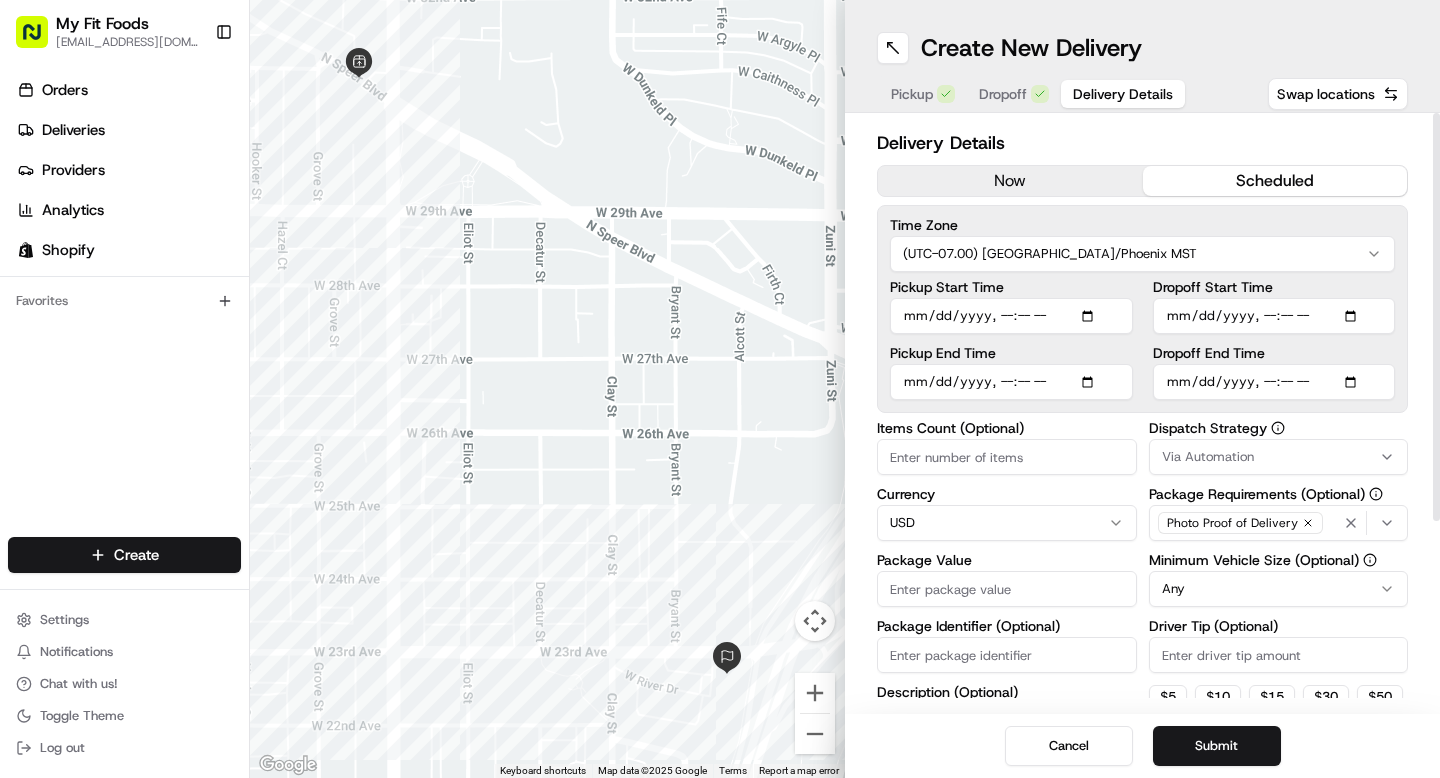 click on "Pickup End Time" at bounding box center [1011, 382] 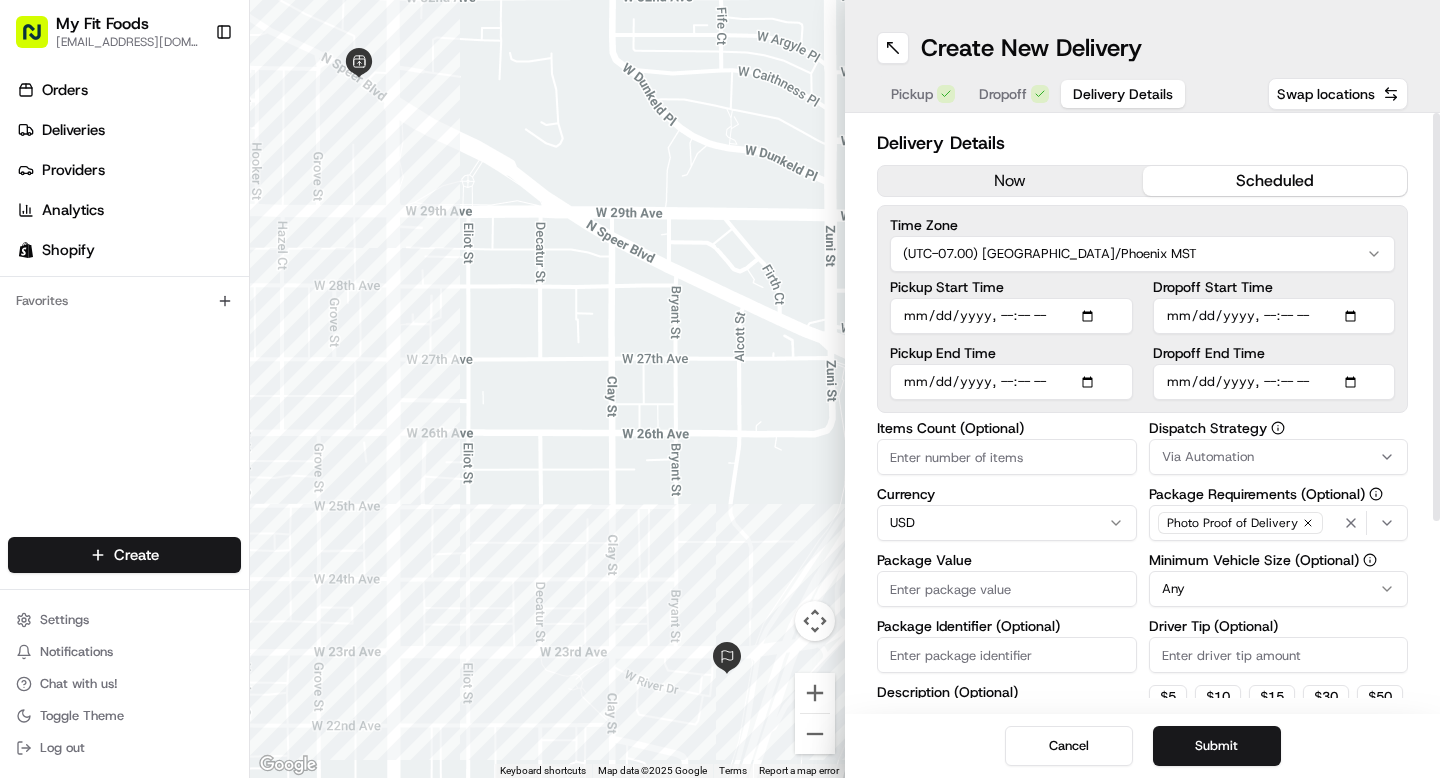 type on "[DATE]T09:00" 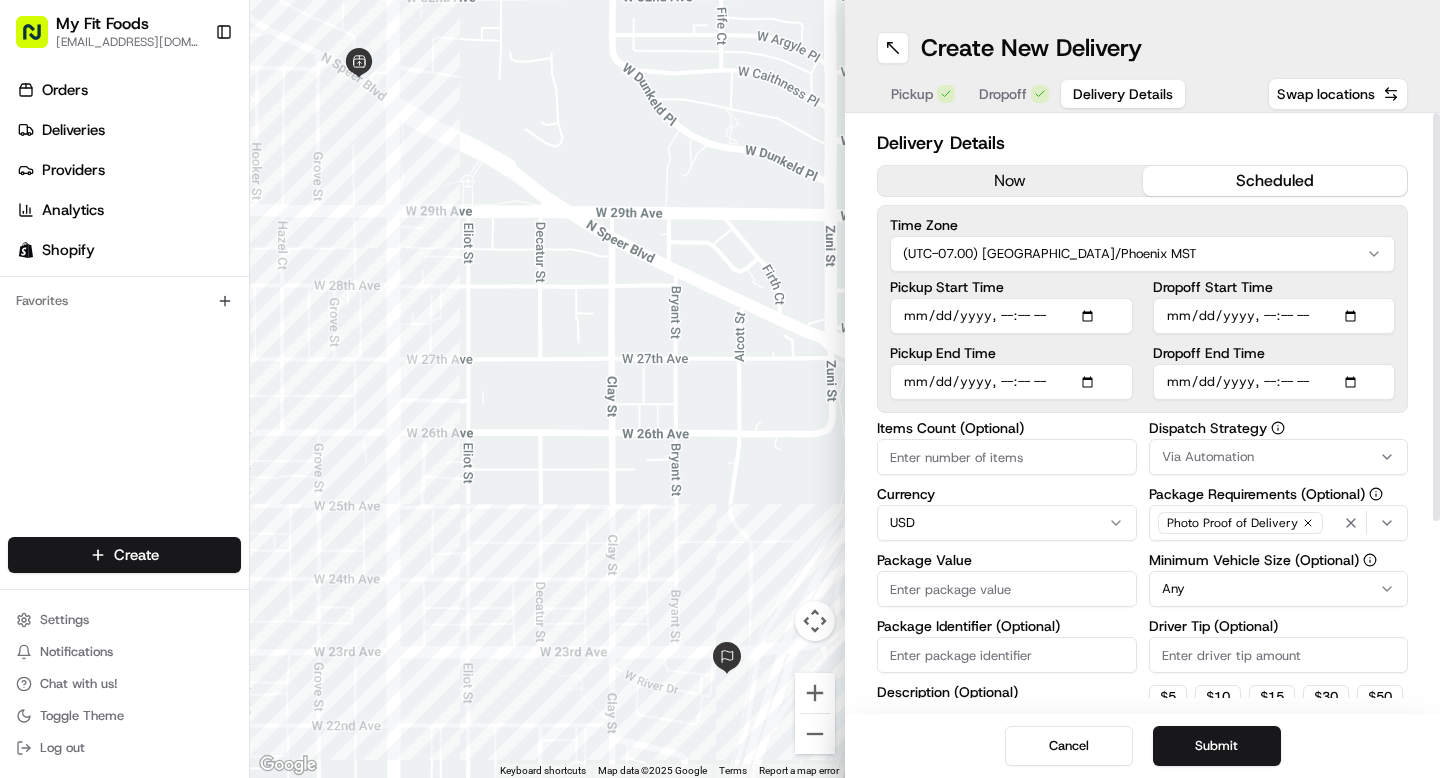 click on "Dropoff Start Time" at bounding box center [1274, 316] 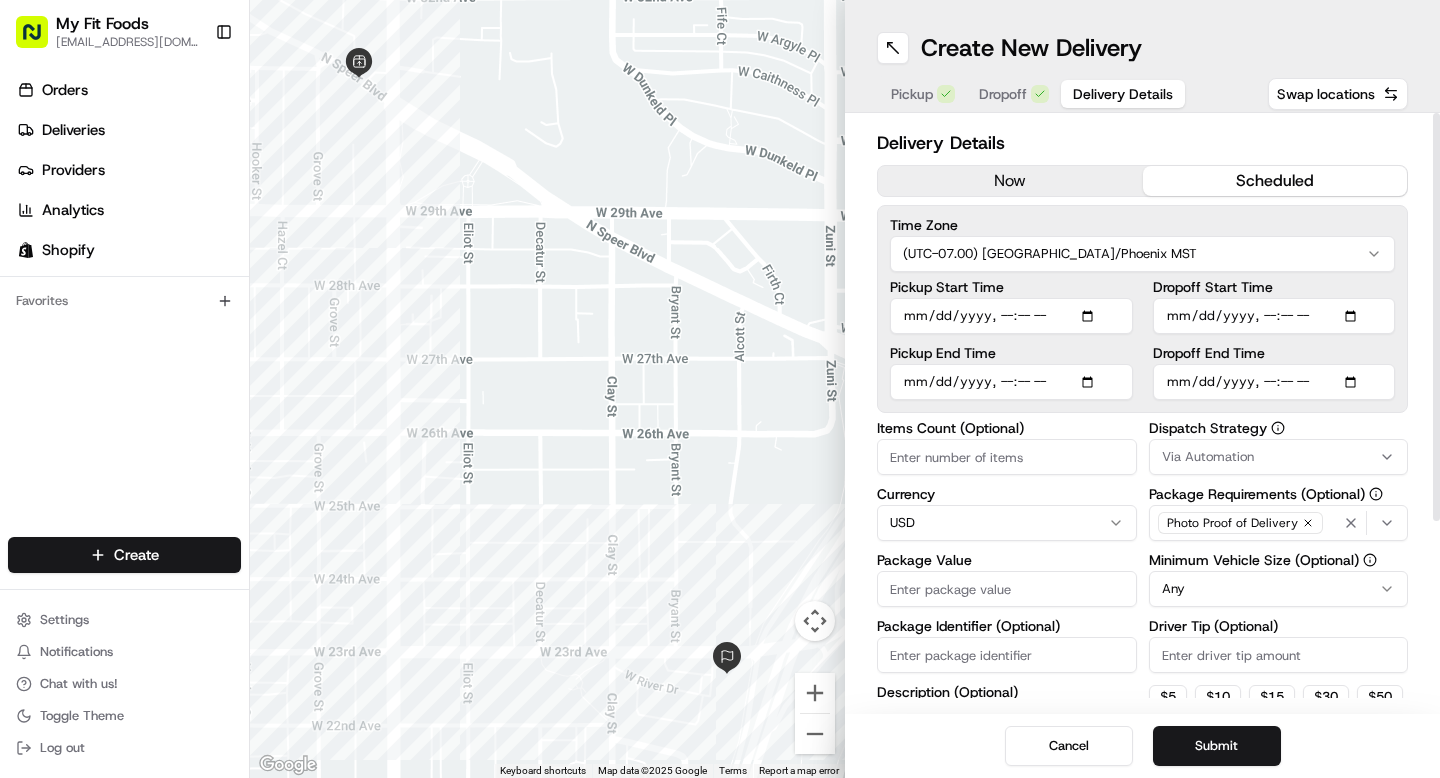 type on "[DATE]T07:30" 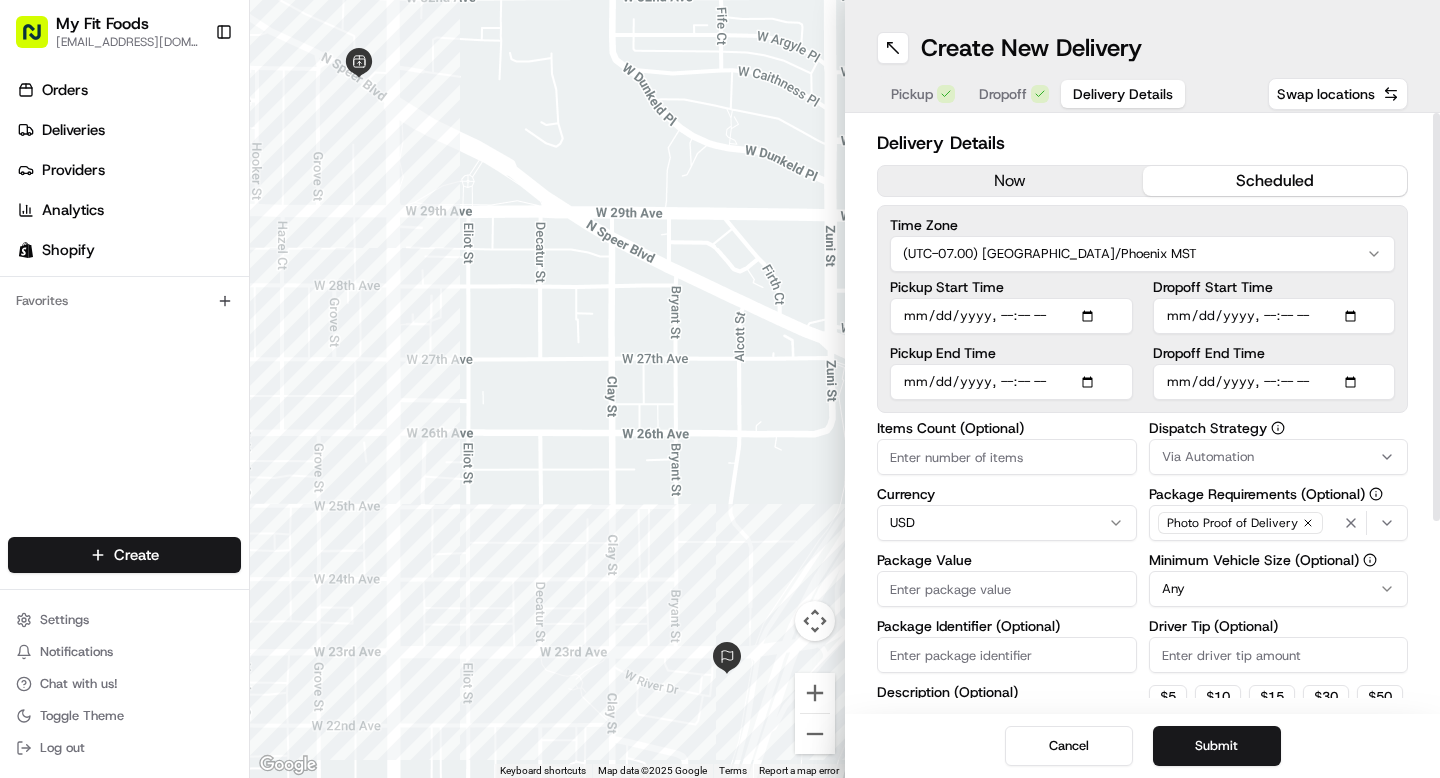 click on "Dropoff End Time" at bounding box center (1274, 382) 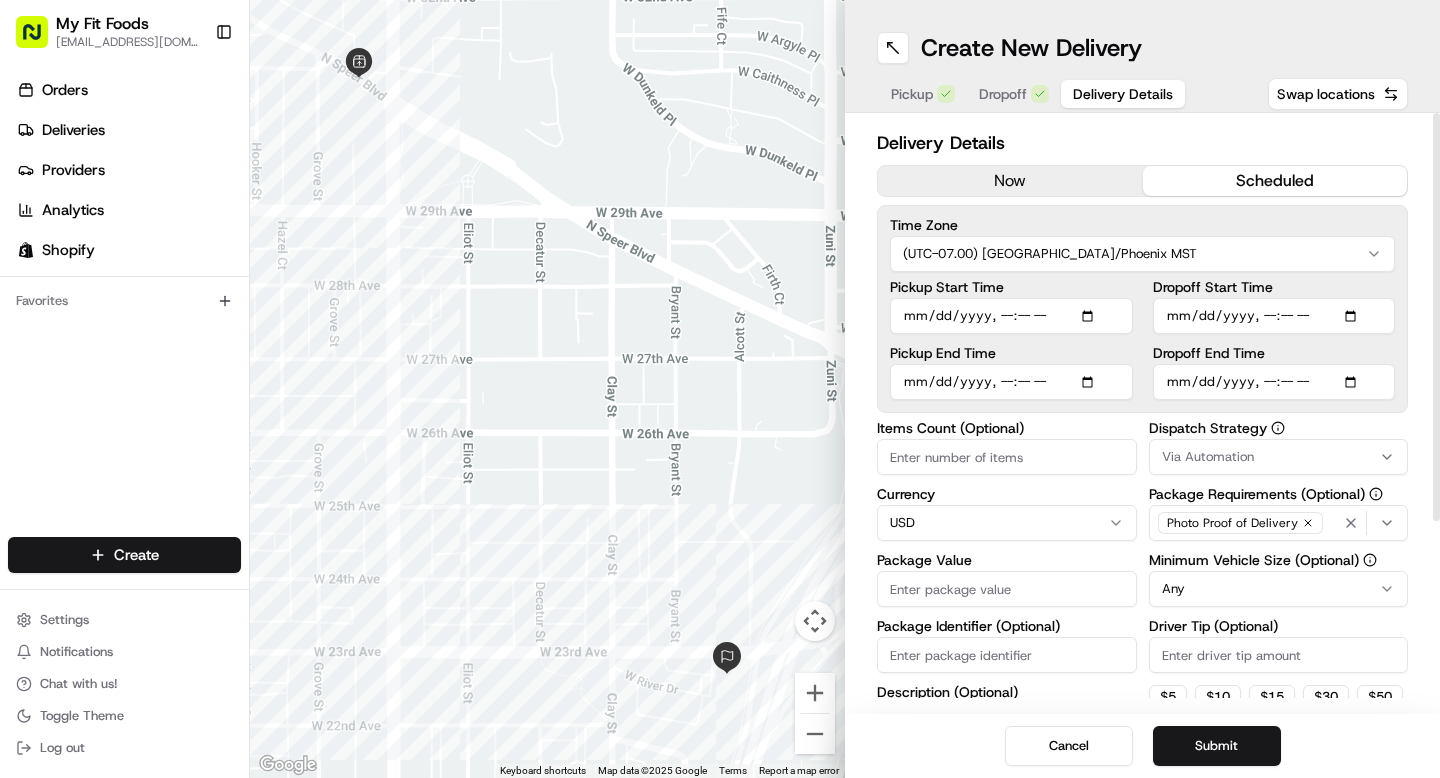 type on "[DATE]T10:00" 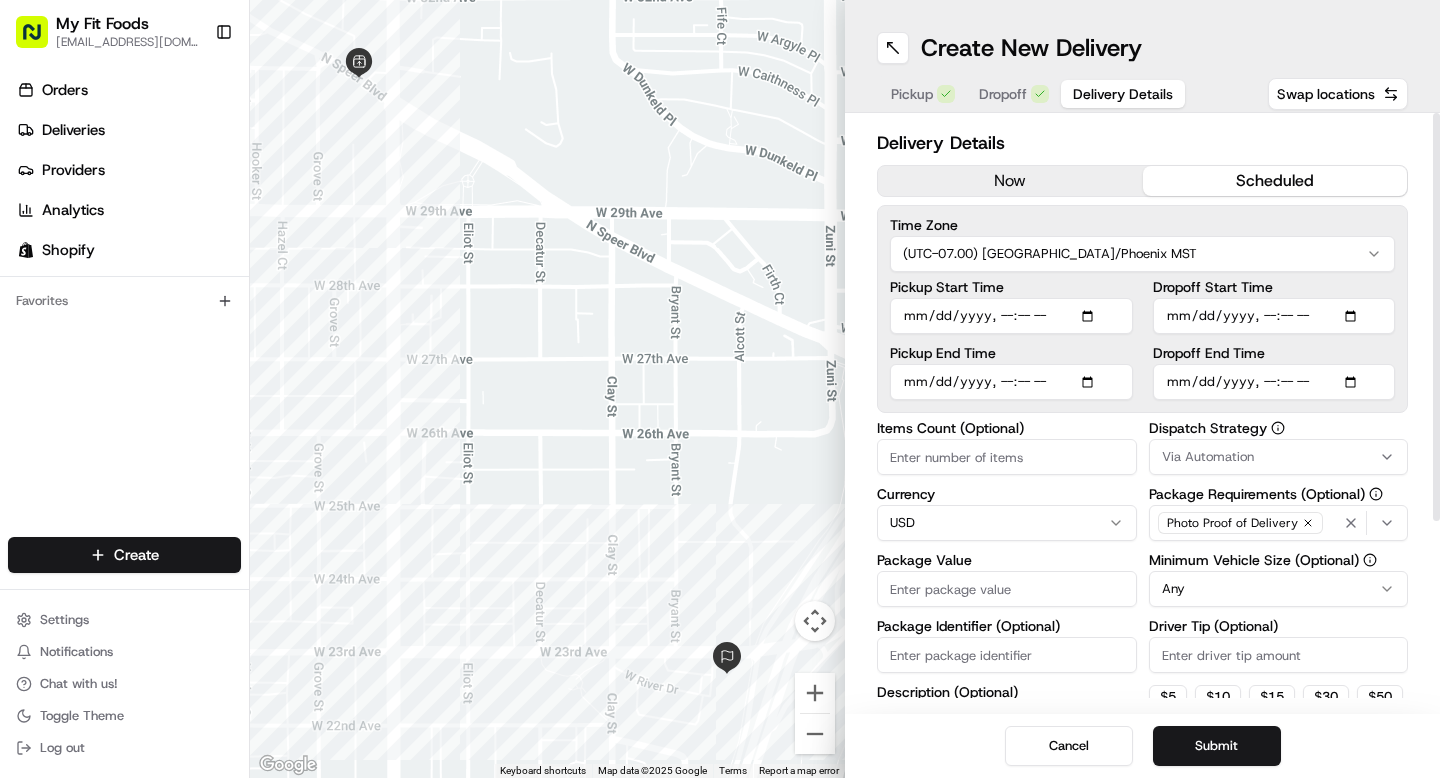 click on "Items Count (Optional)" at bounding box center (1007, 457) 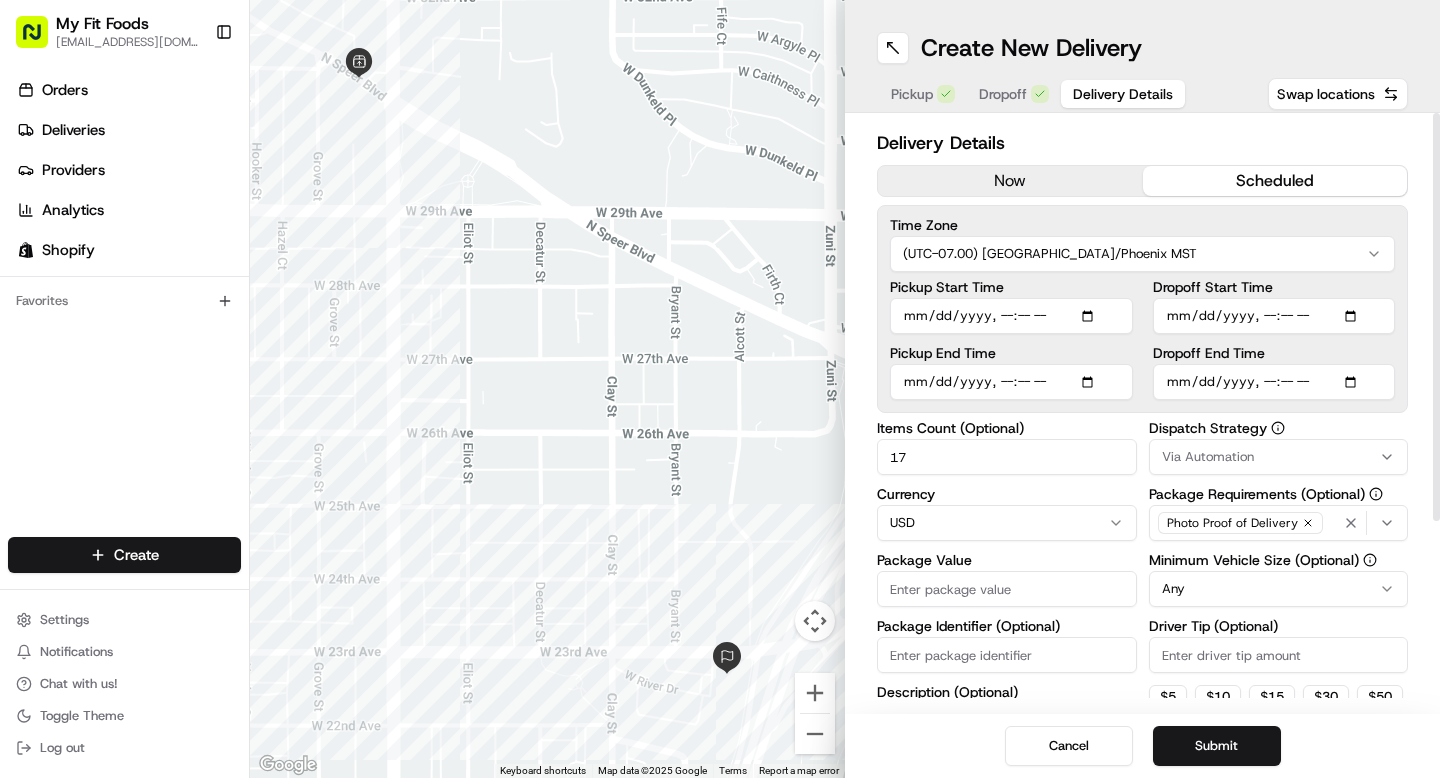 type on "17" 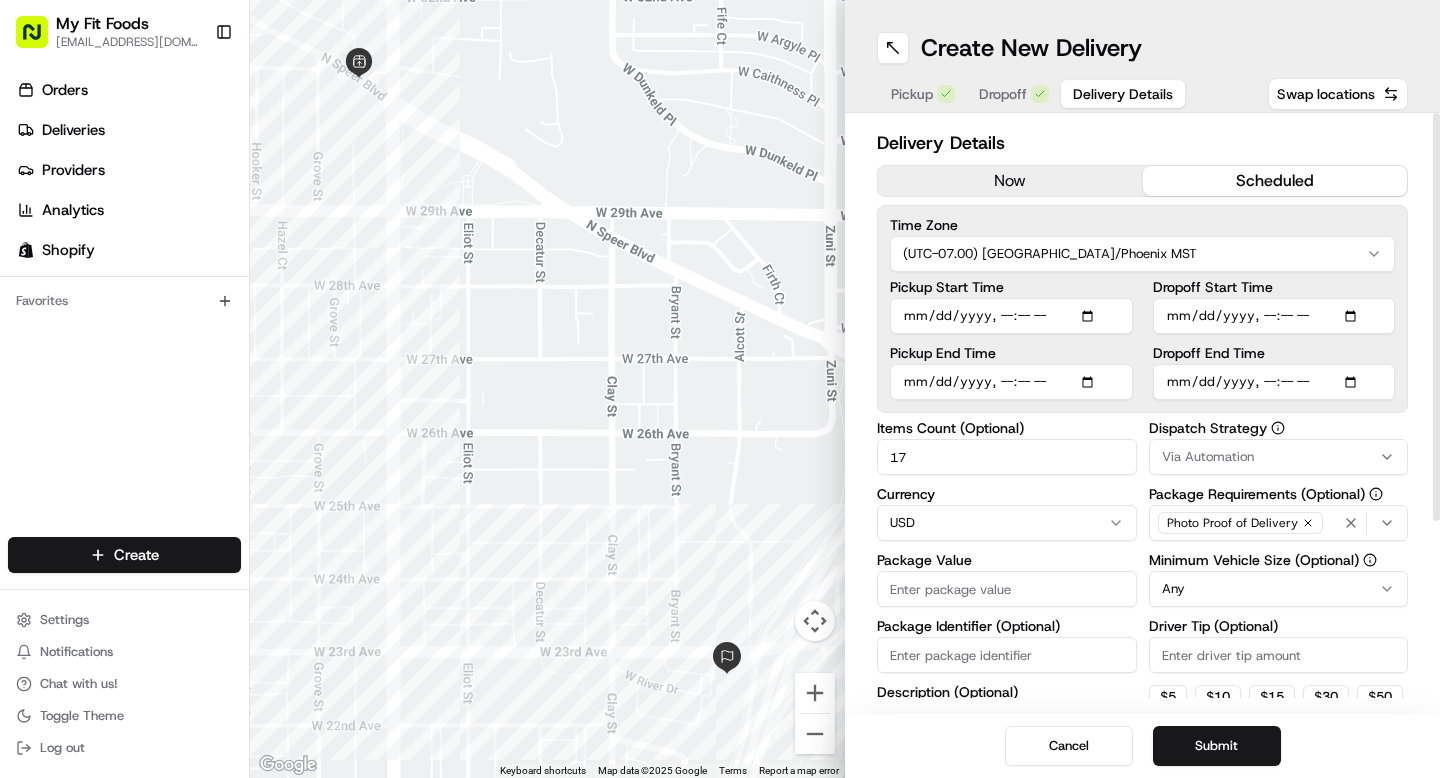 click on "Items Count (Optional) 17 Currency USD Package Value Package Identifier (Optional) Description (Optional)" at bounding box center (1007, 618) 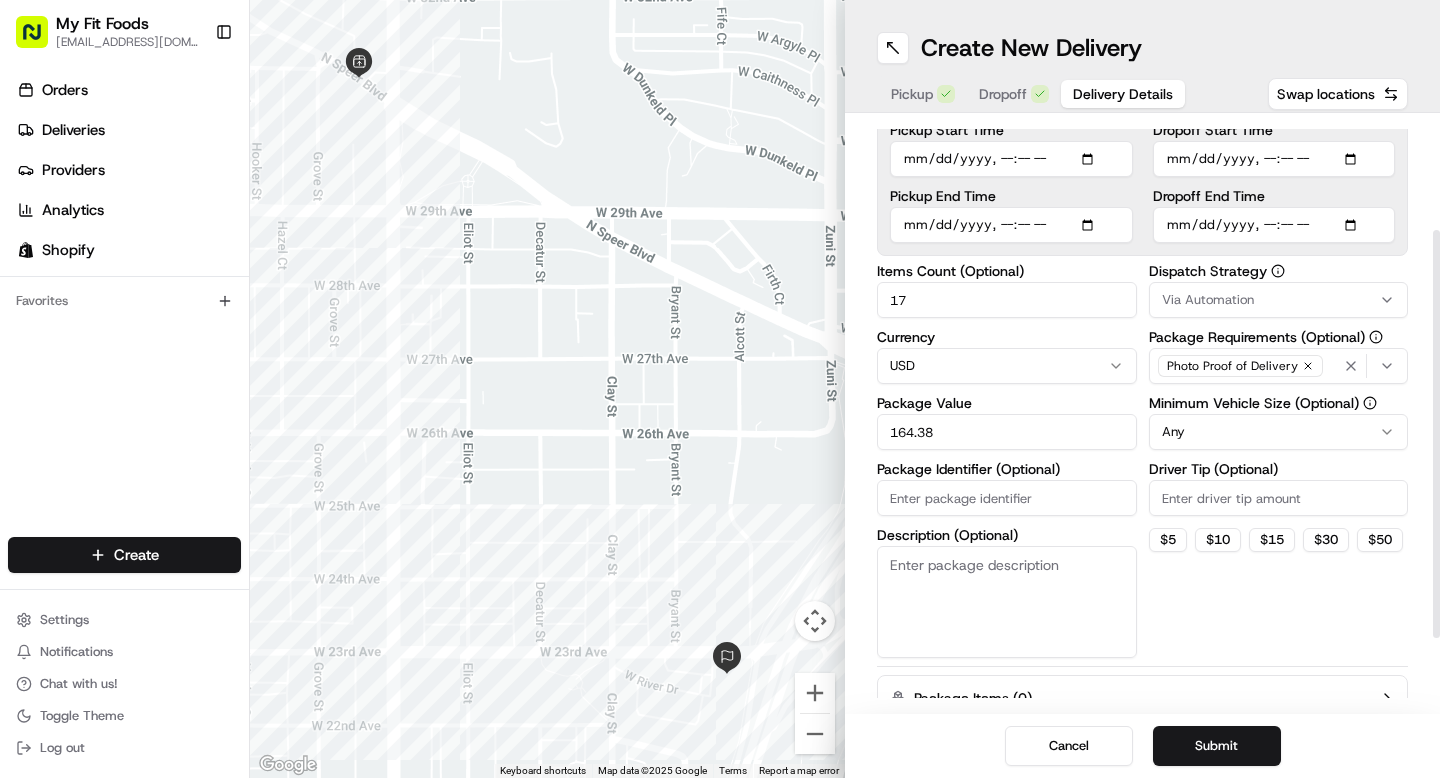 scroll, scrollTop: 269, scrollLeft: 0, axis: vertical 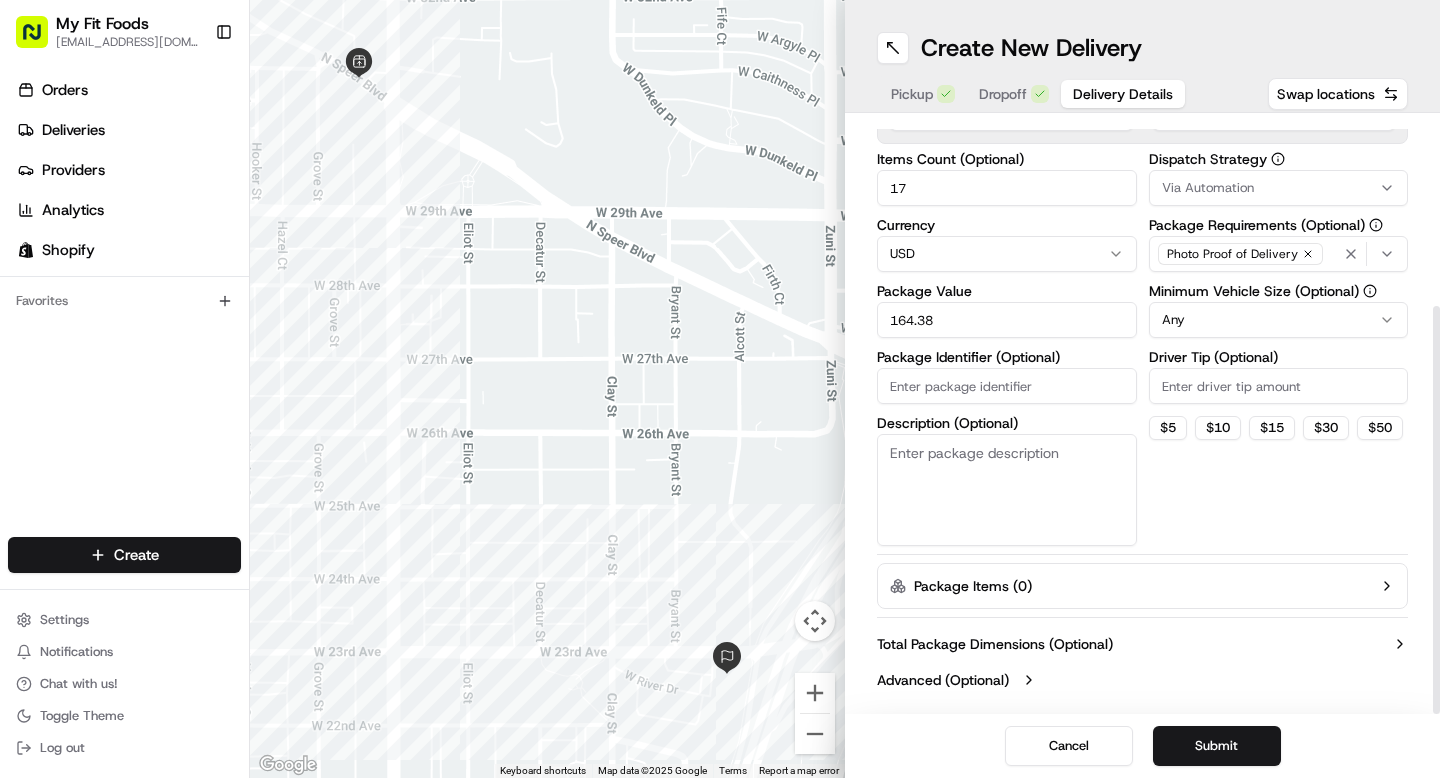 type on "164.38" 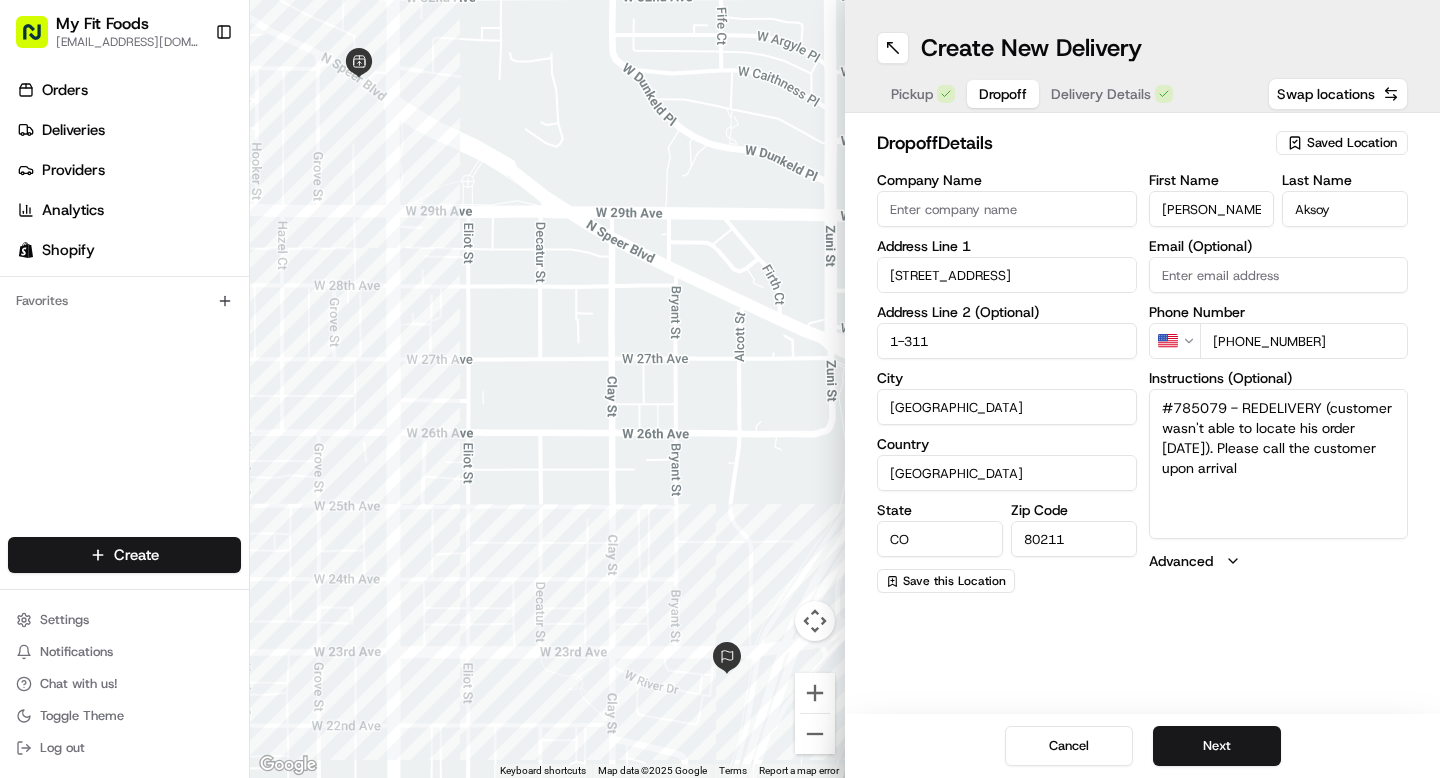 drag, startPoint x: 1264, startPoint y: 469, endPoint x: 1160, endPoint y: 375, distance: 140.1856 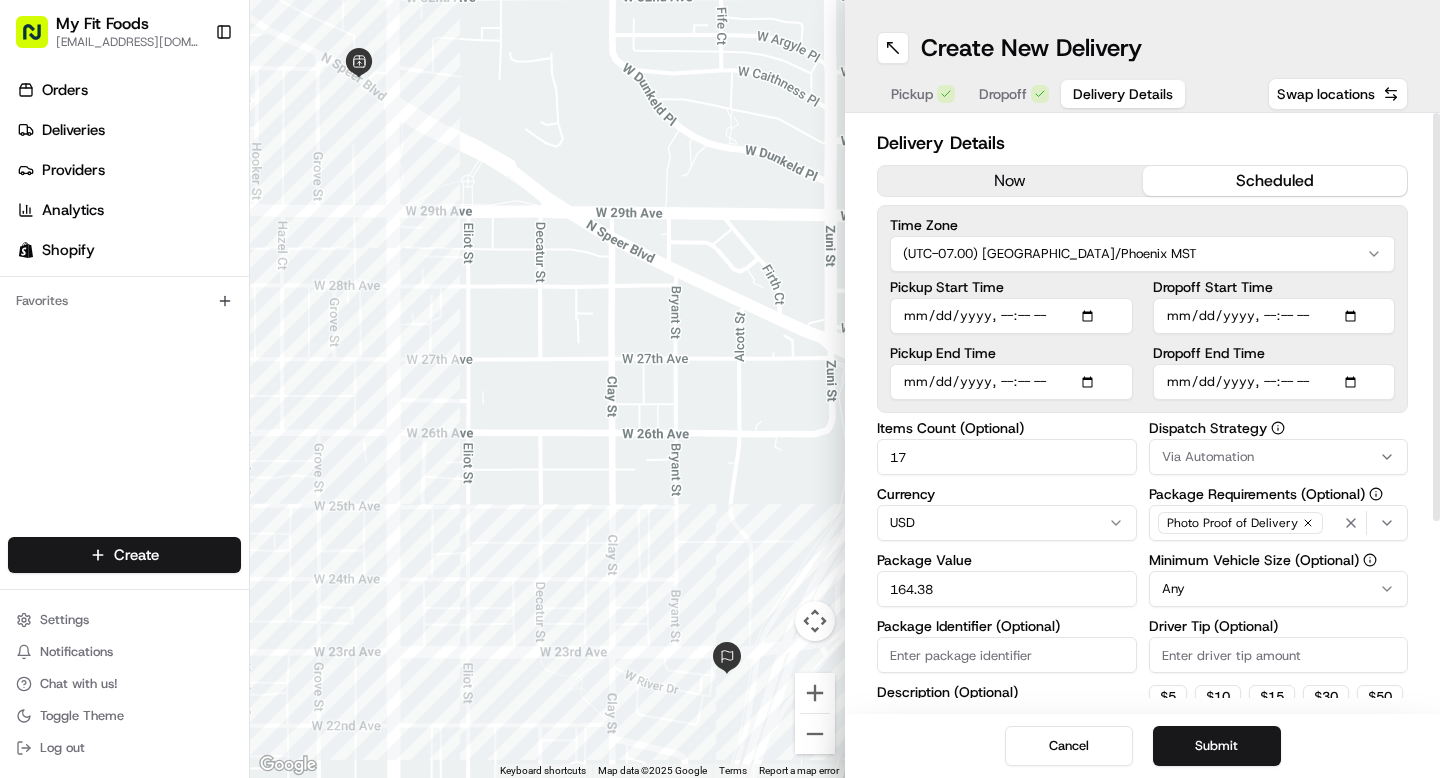 scroll, scrollTop: 269, scrollLeft: 0, axis: vertical 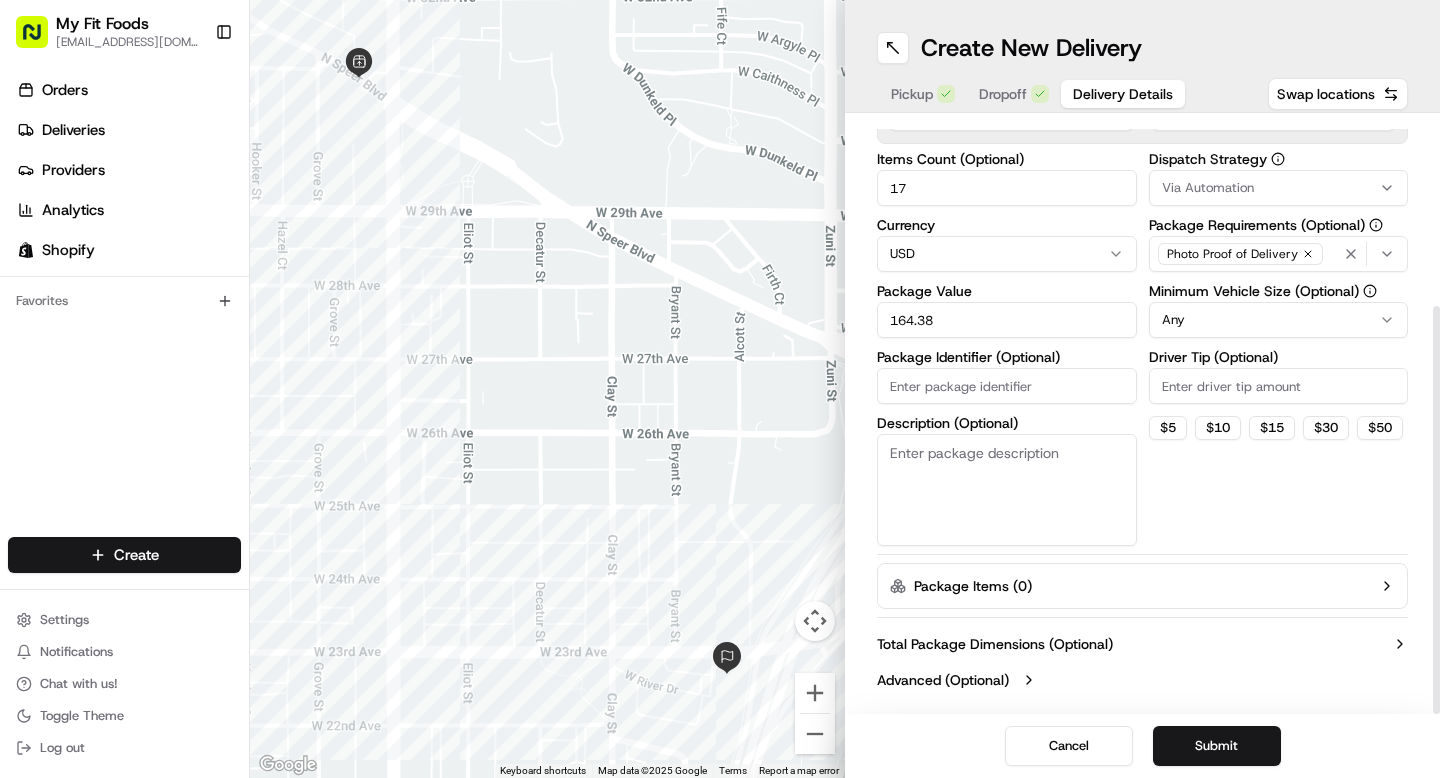 click on "Description (Optional)" at bounding box center (1007, 490) 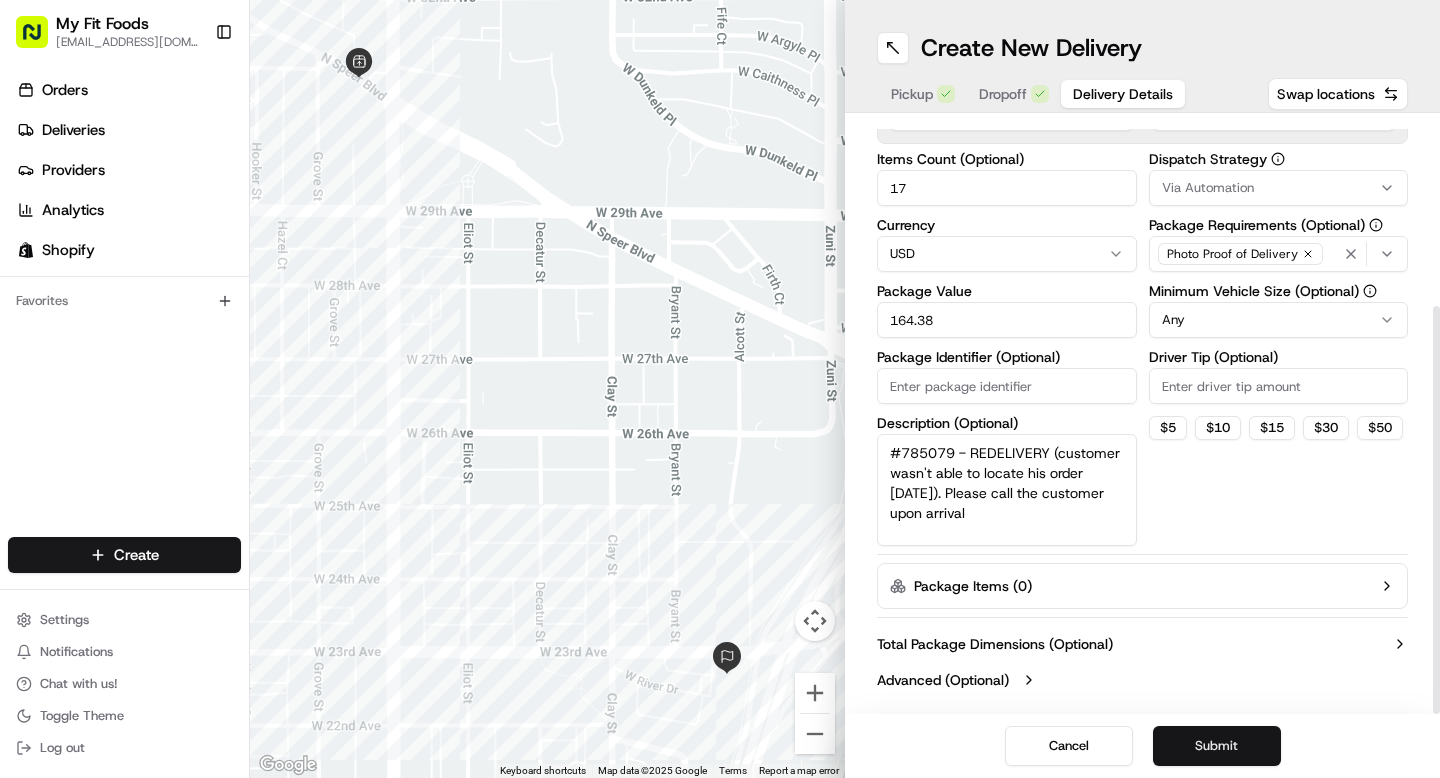 type on "#785079 - REDELIVERY (customer wasn't able to locate his order [DATE]). Please call the customer upon arrival" 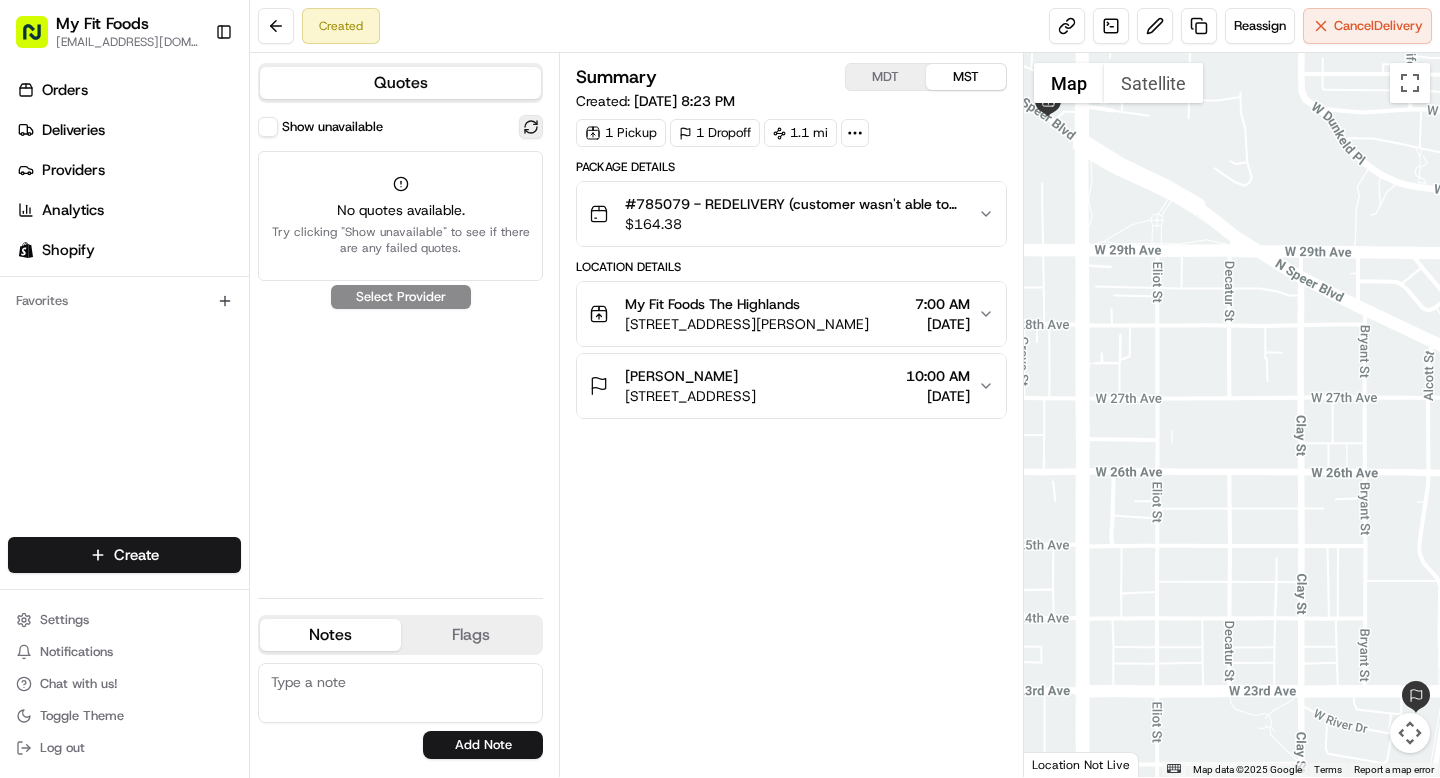 click at bounding box center (531, 127) 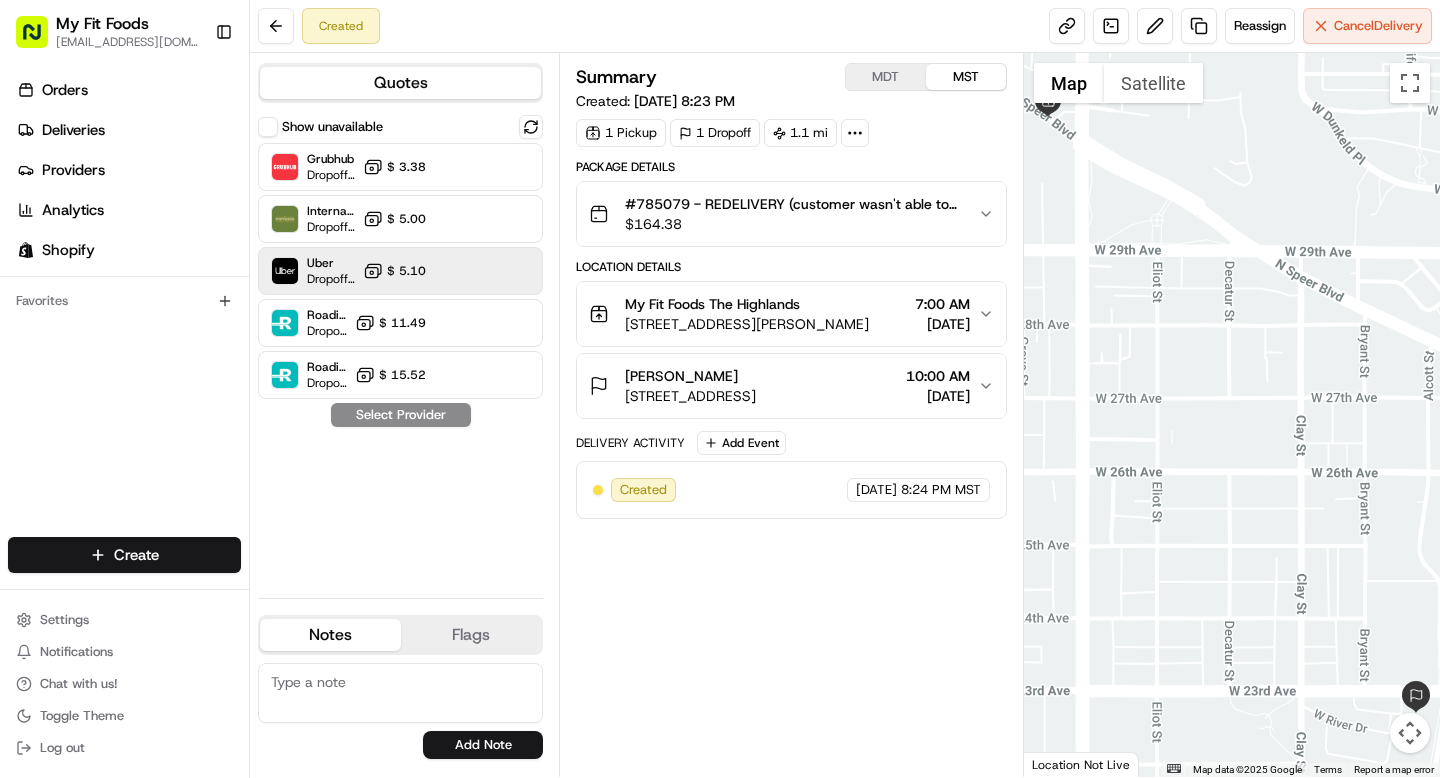 scroll, scrollTop: 0, scrollLeft: 0, axis: both 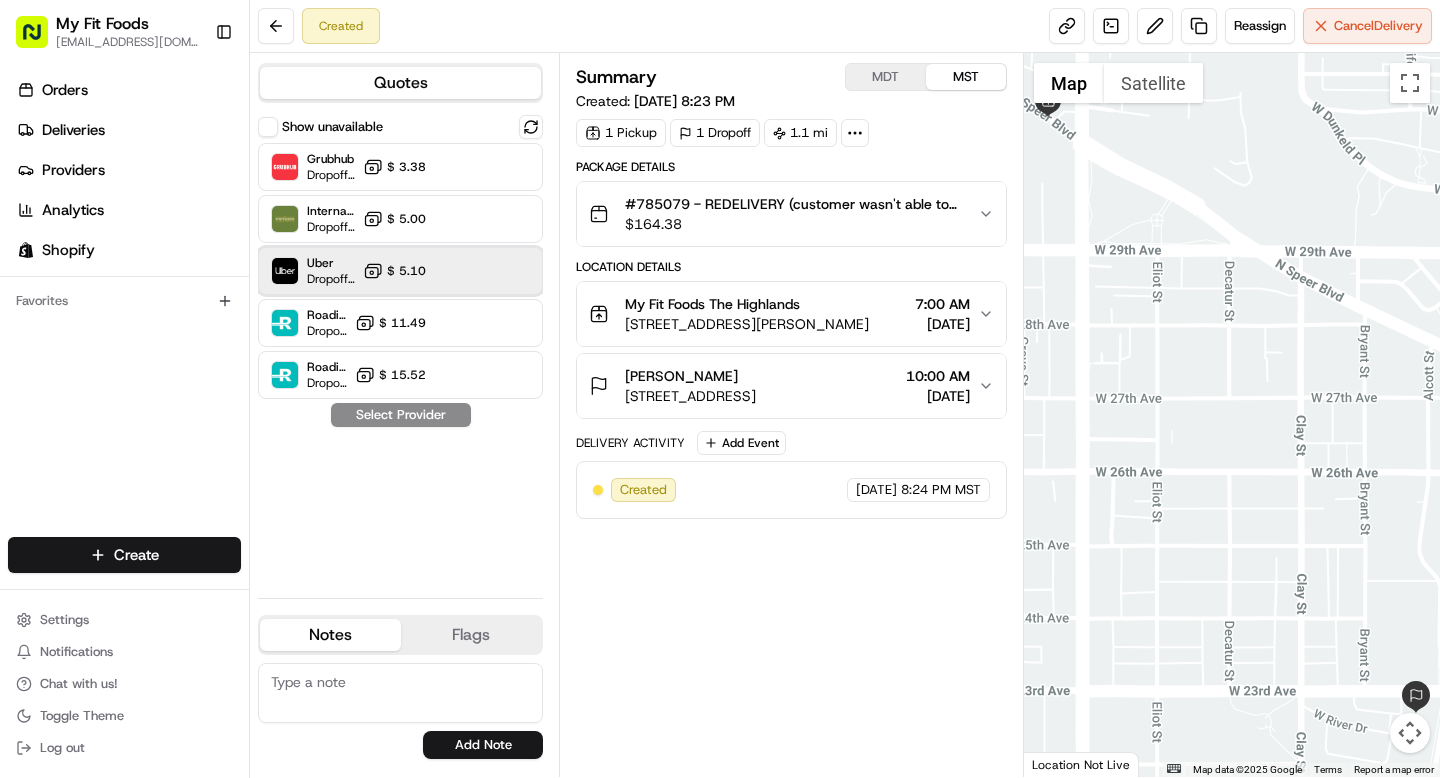 click on "Uber Dropoff ETA   11 hours $   5.10" at bounding box center (400, 271) 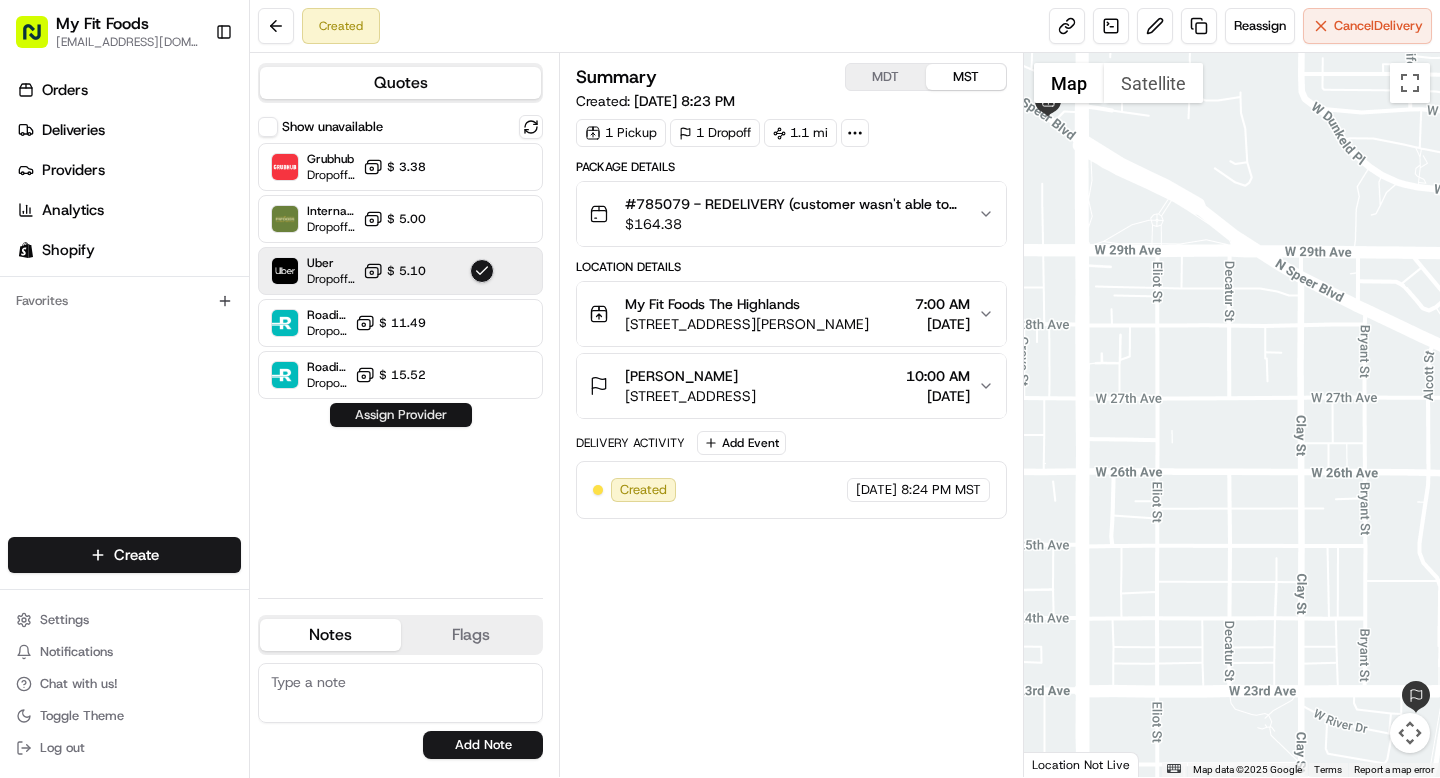 click on "Assign Provider" at bounding box center [401, 415] 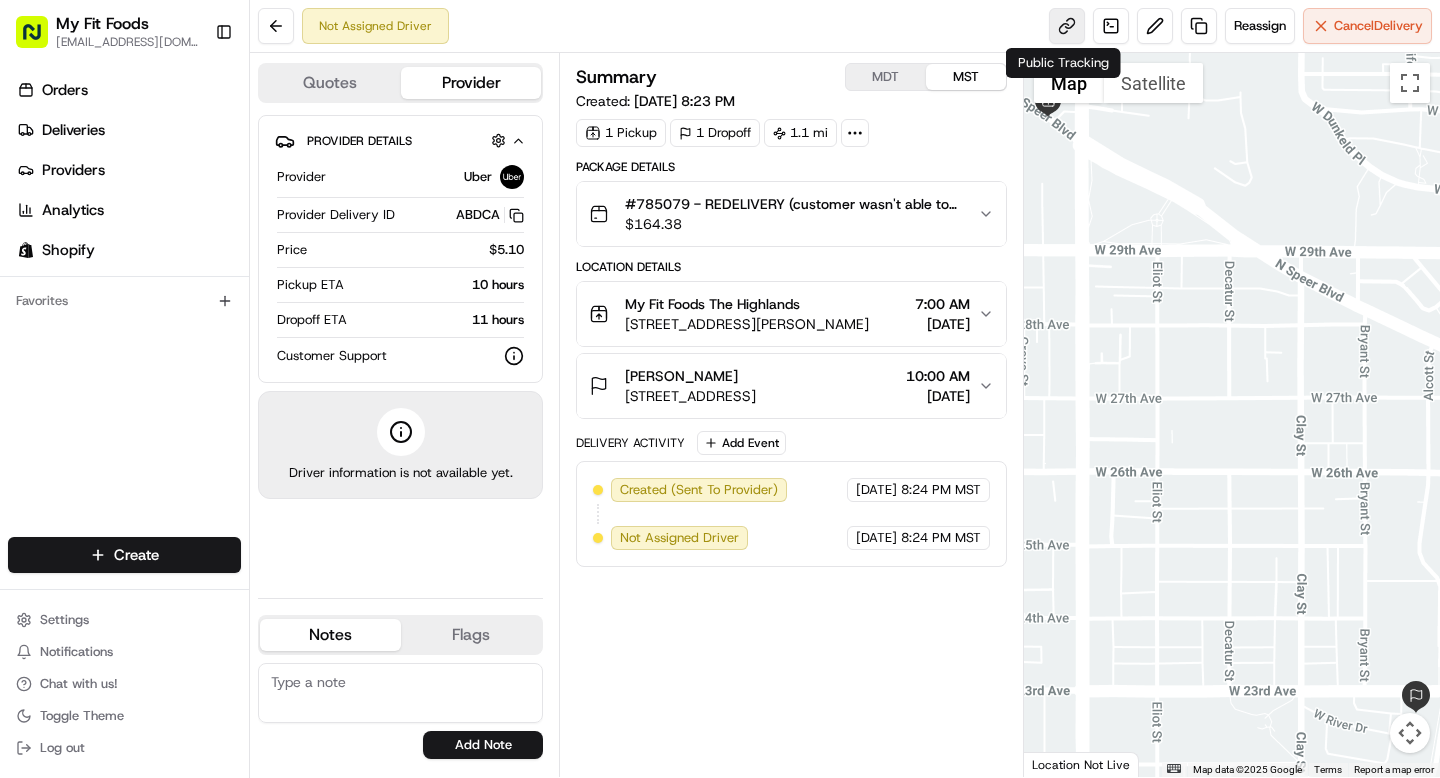 click at bounding box center [1067, 26] 